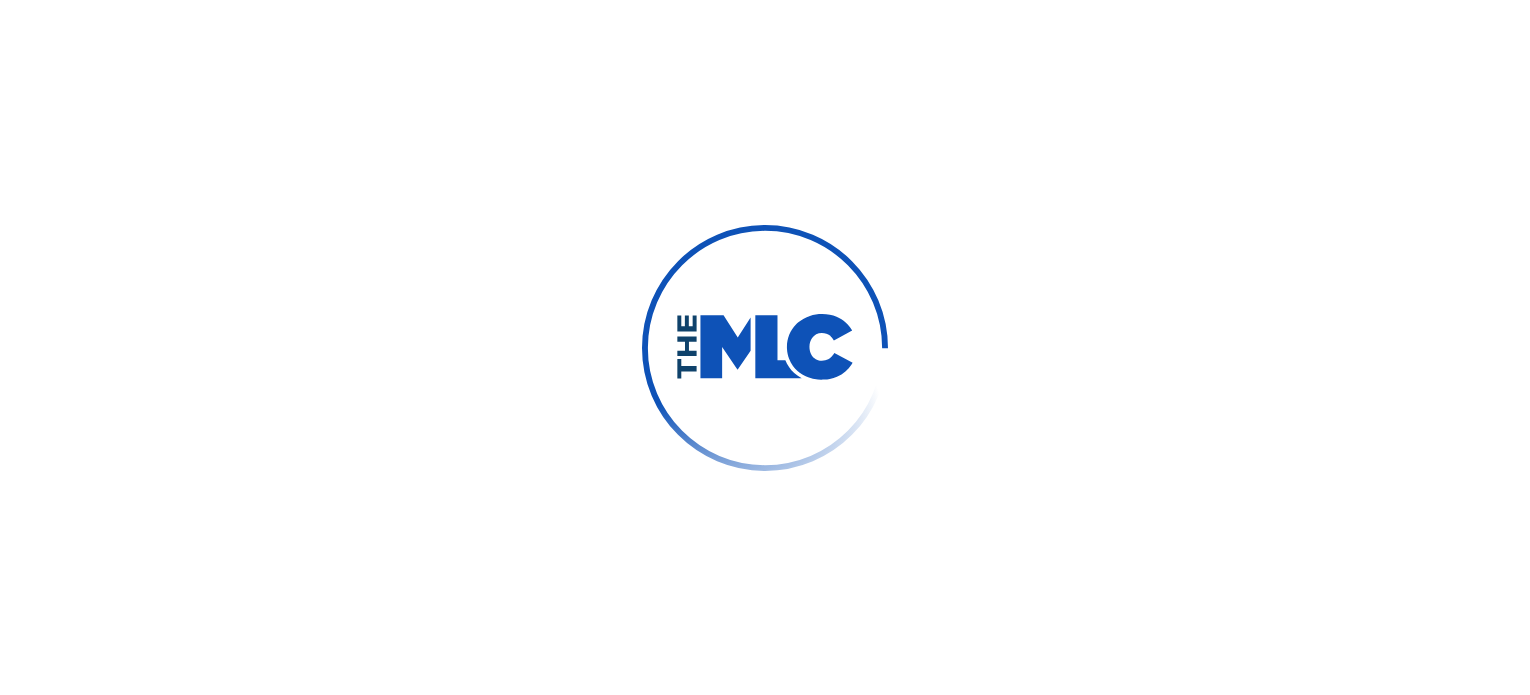 scroll, scrollTop: 0, scrollLeft: 0, axis: both 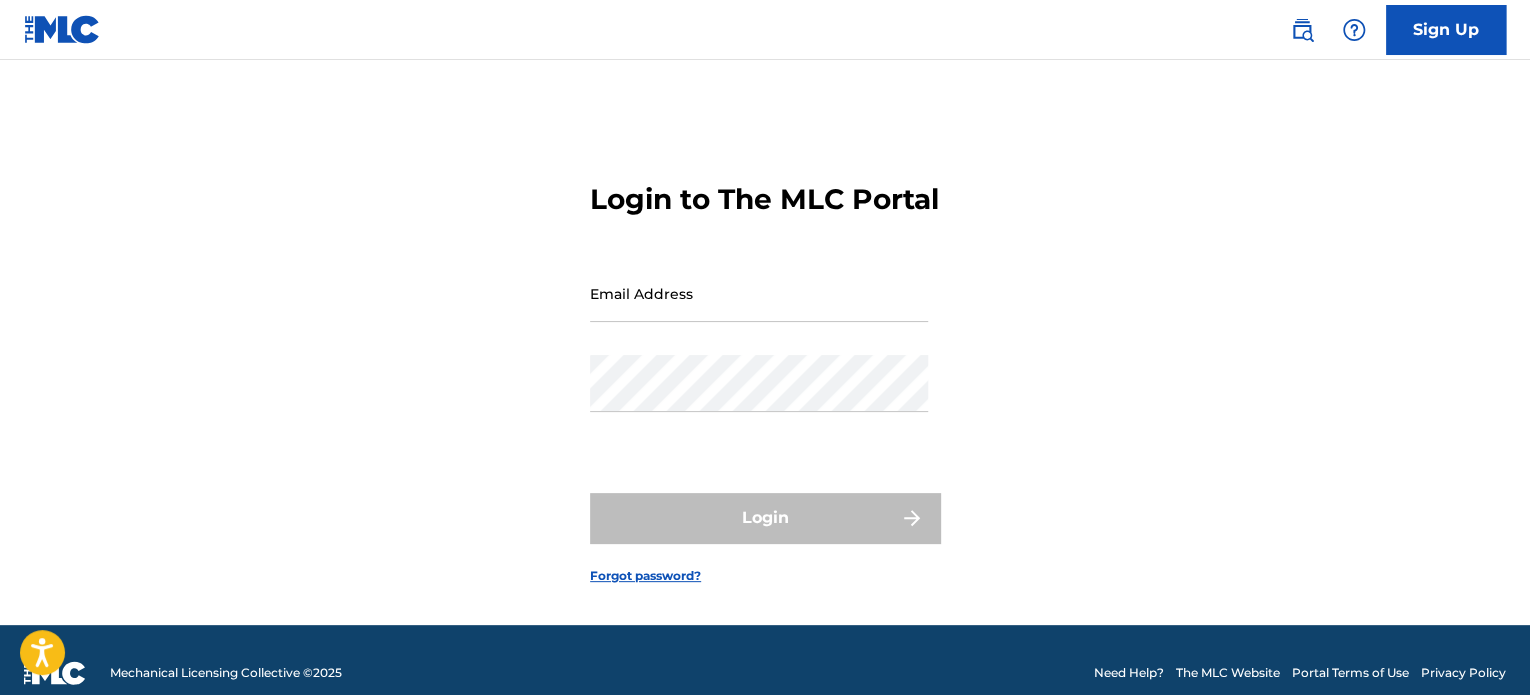 click on "Email Address" at bounding box center (759, 293) 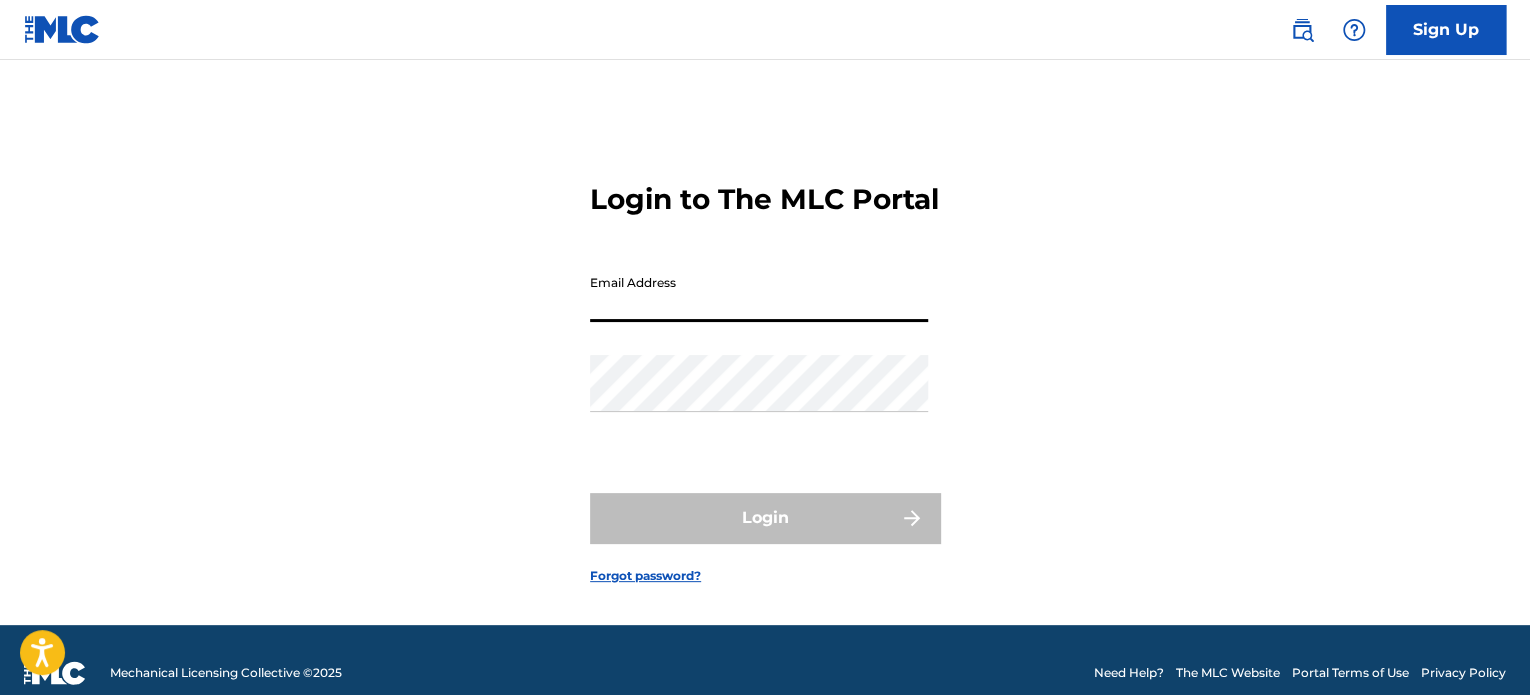 type on "[EMAIL_ADDRESS][DOMAIN_NAME]" 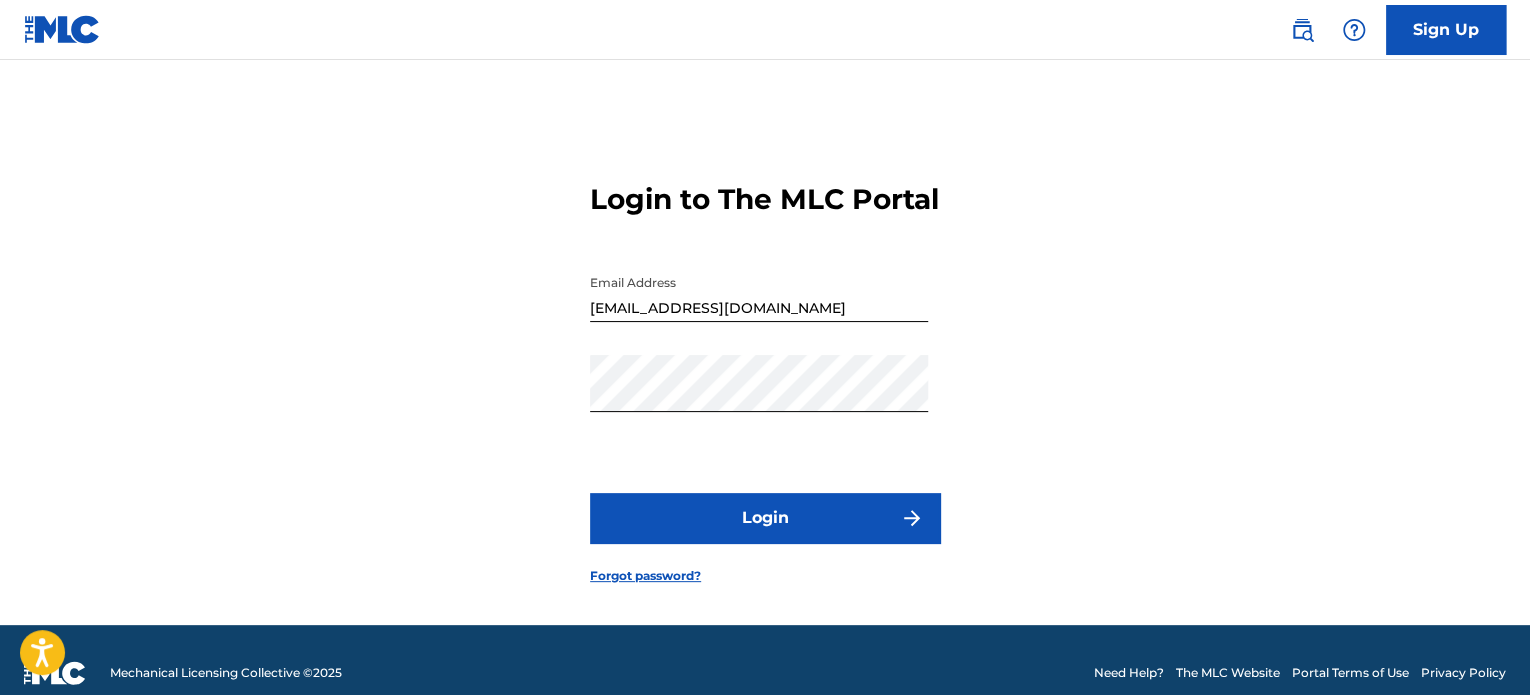 click on "Login" at bounding box center (765, 518) 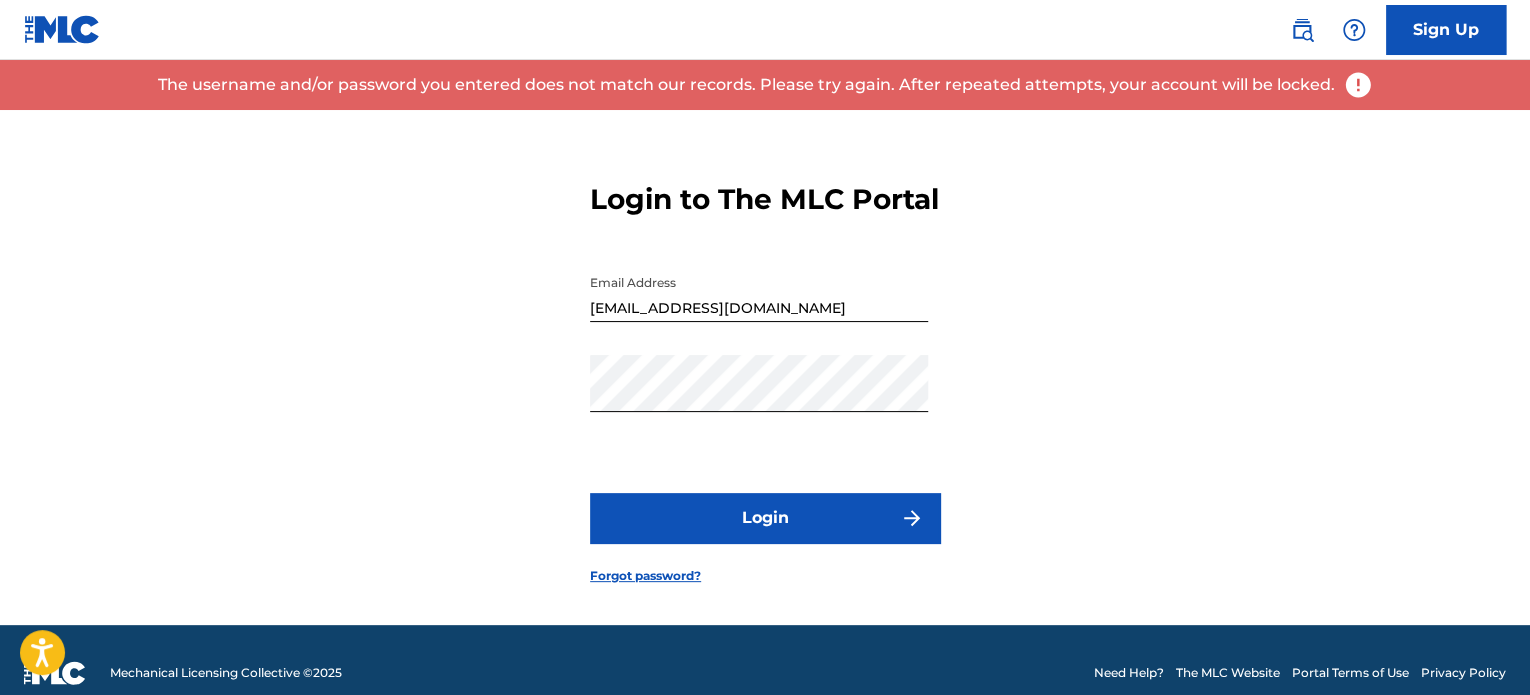scroll, scrollTop: 44, scrollLeft: 0, axis: vertical 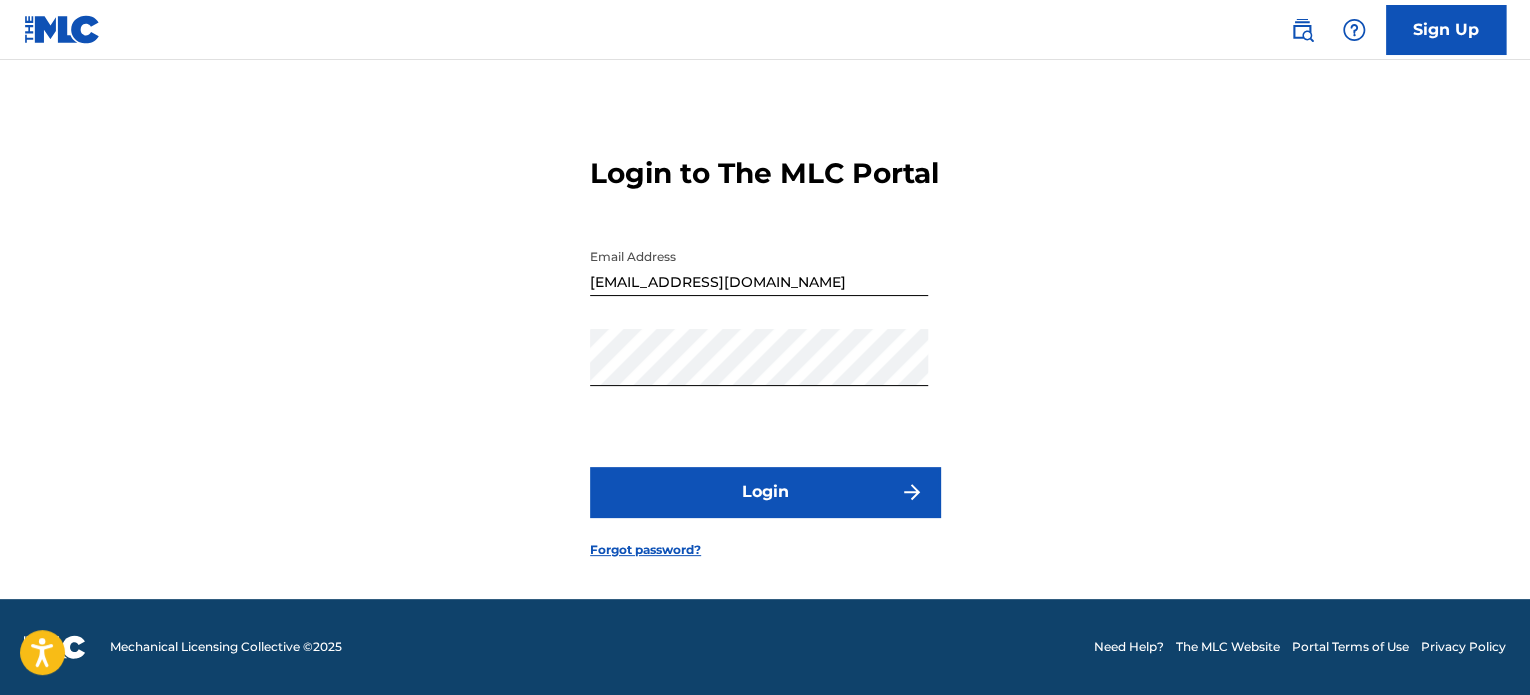 click on "Forgot password?" at bounding box center [645, 550] 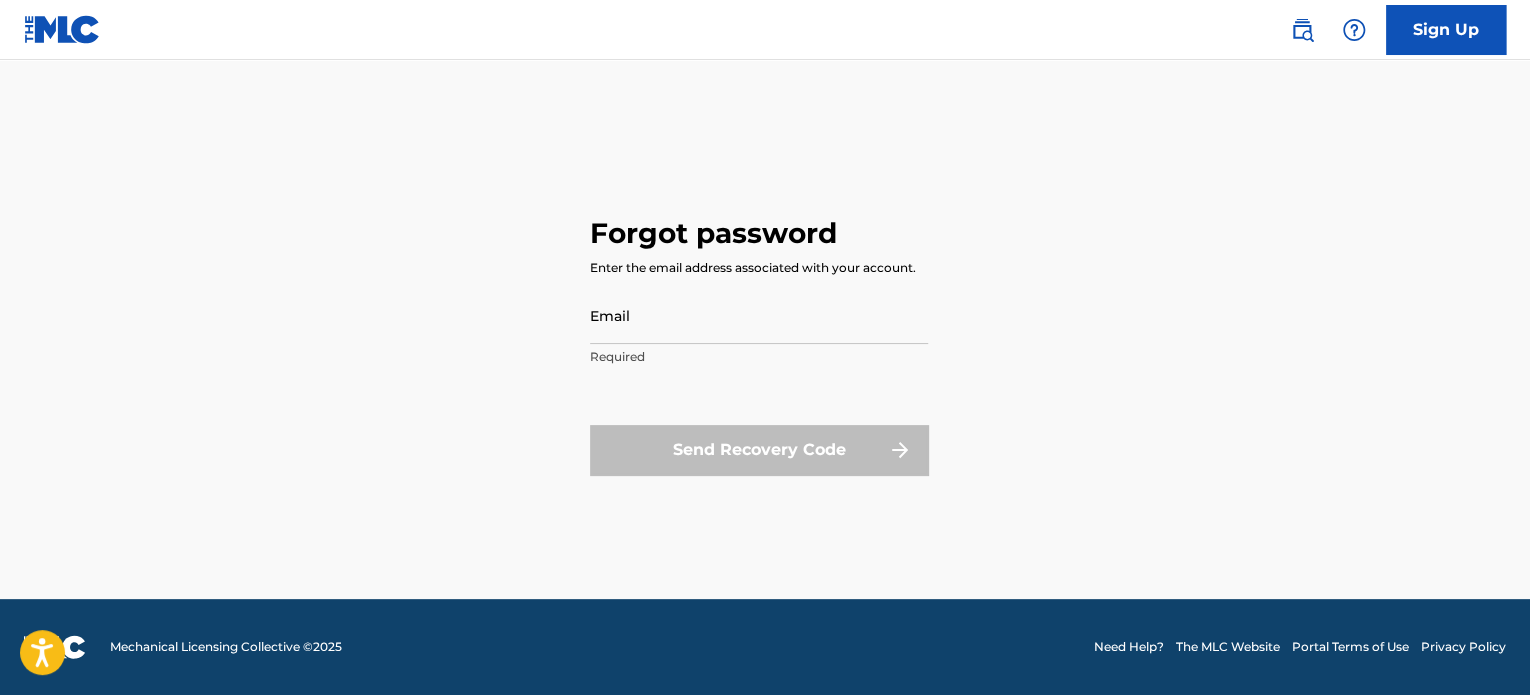 scroll, scrollTop: 0, scrollLeft: 0, axis: both 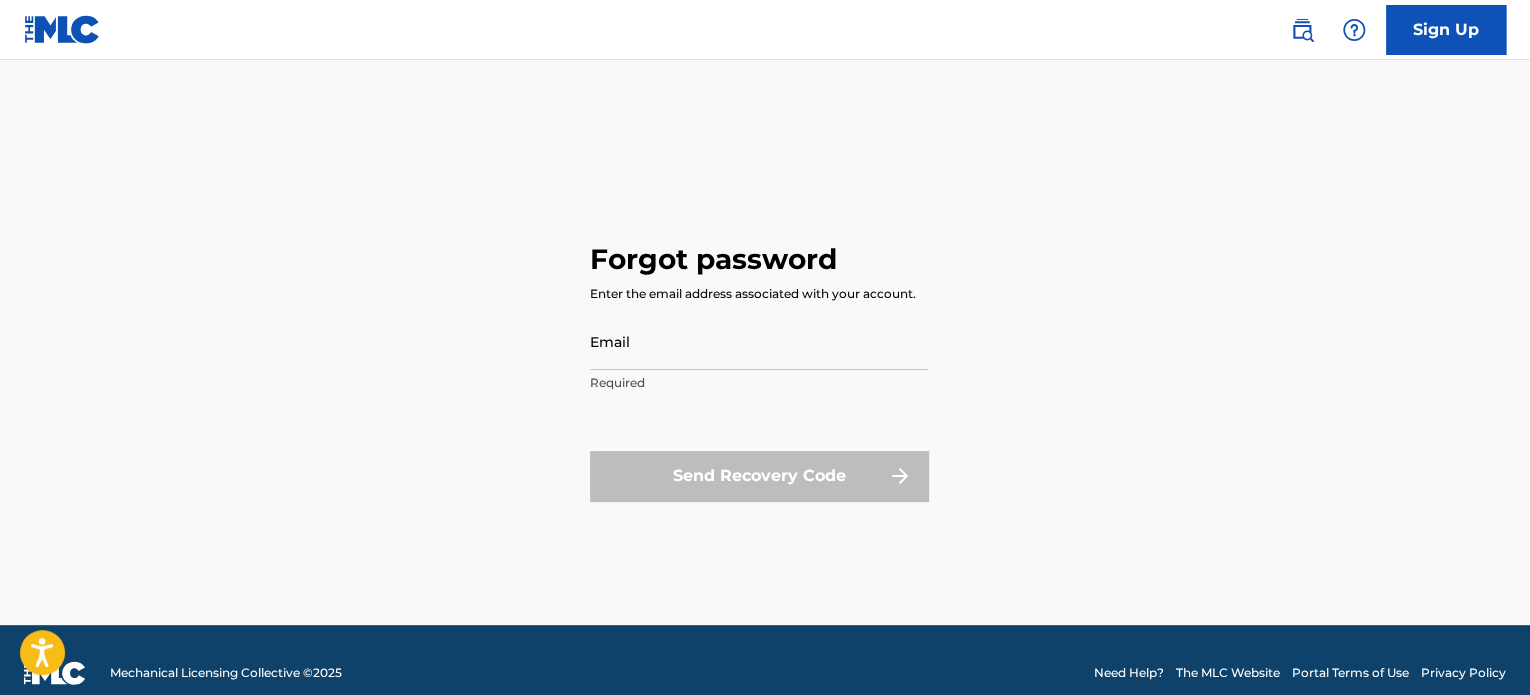click on "Email Required" at bounding box center [759, 358] 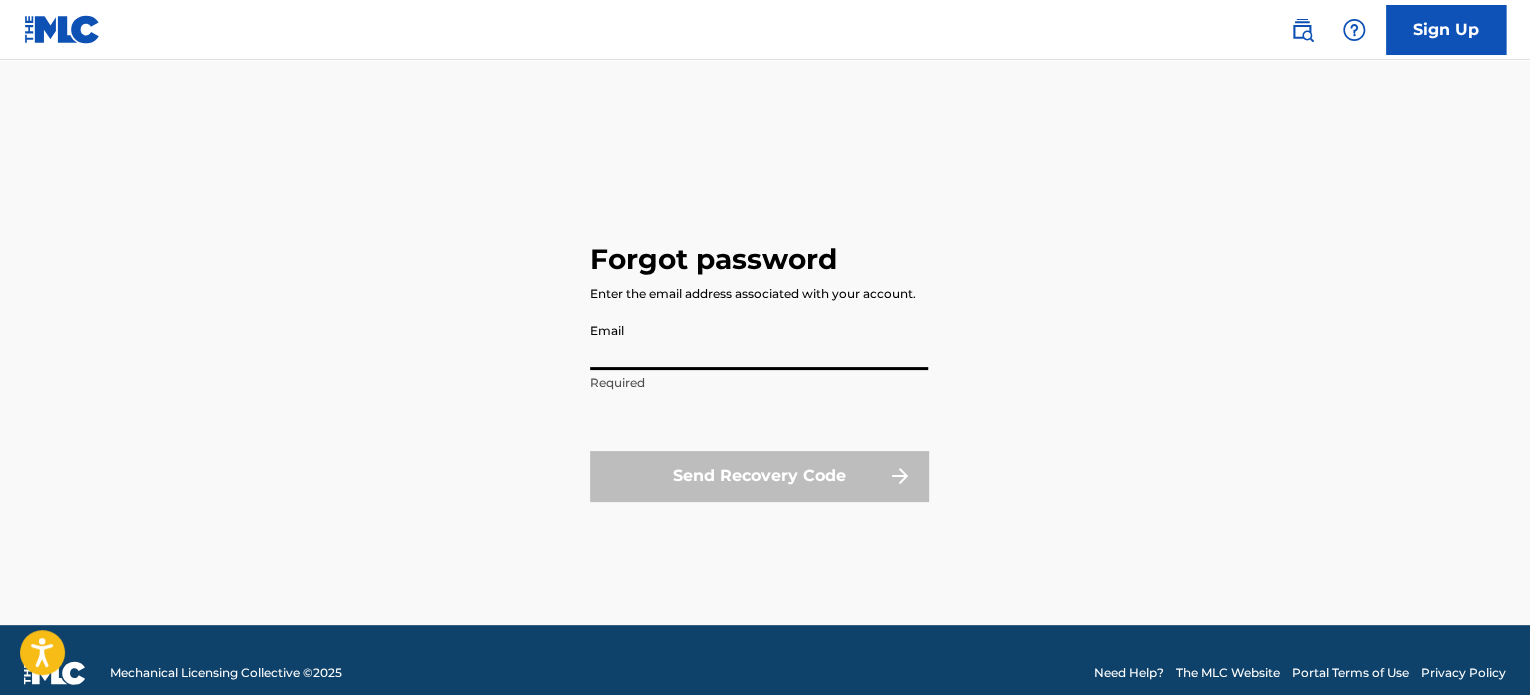 type on "[EMAIL_ADDRESS][DOMAIN_NAME]" 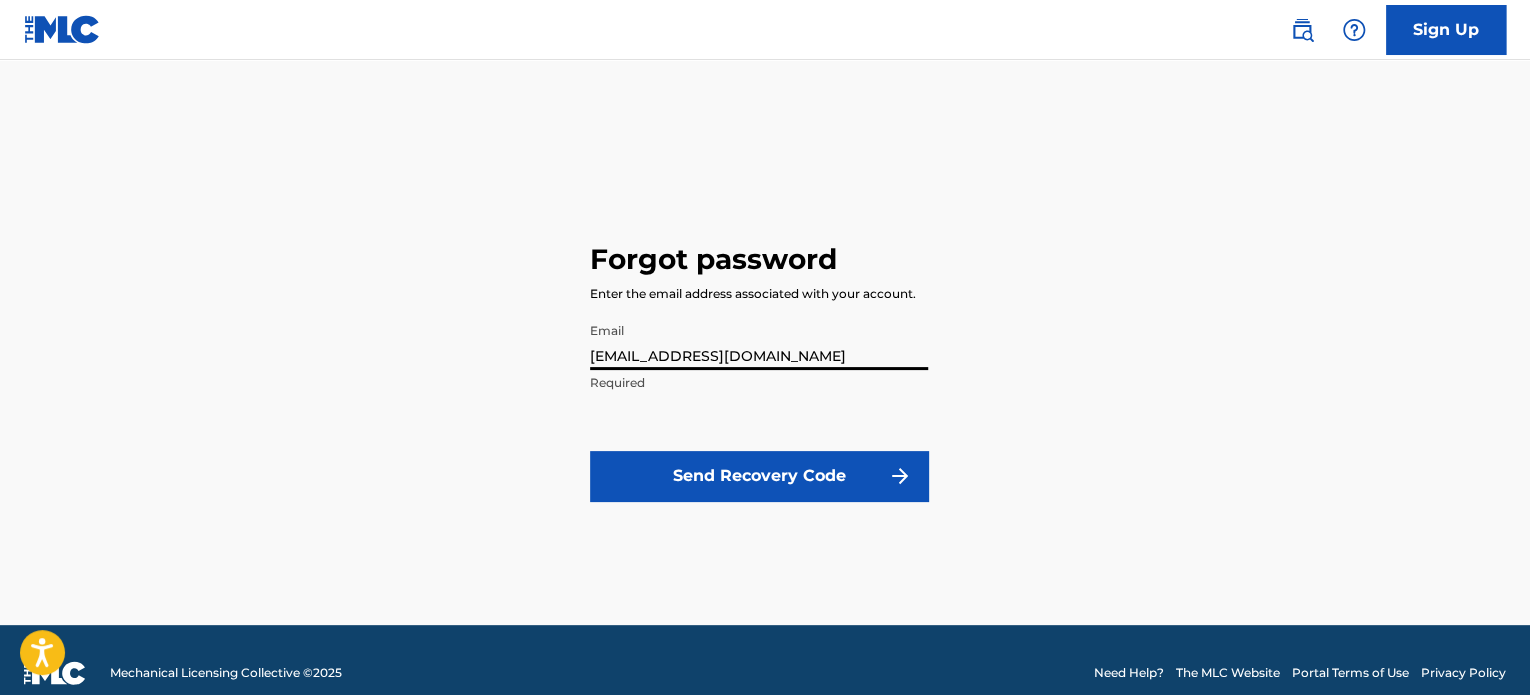 click on "Send Recovery Code" at bounding box center (759, 476) 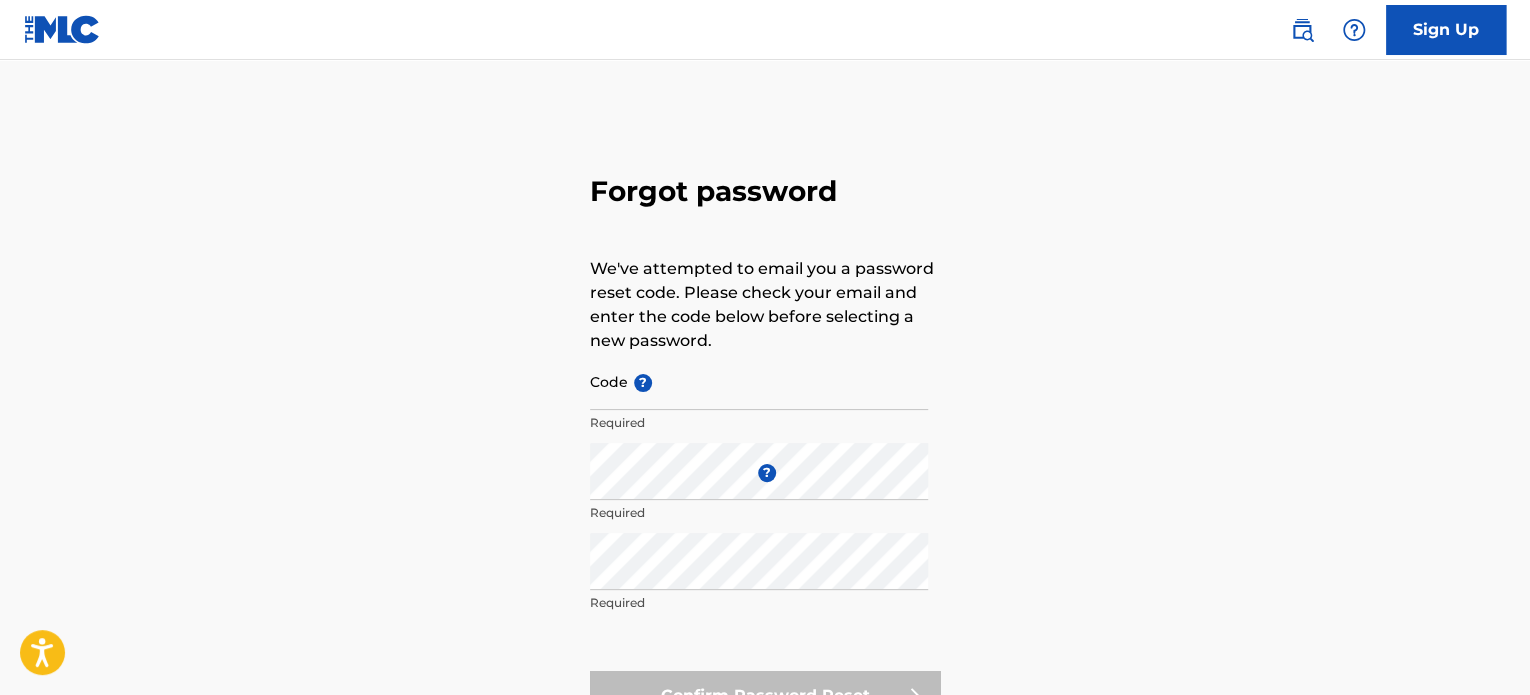 scroll, scrollTop: 88, scrollLeft: 0, axis: vertical 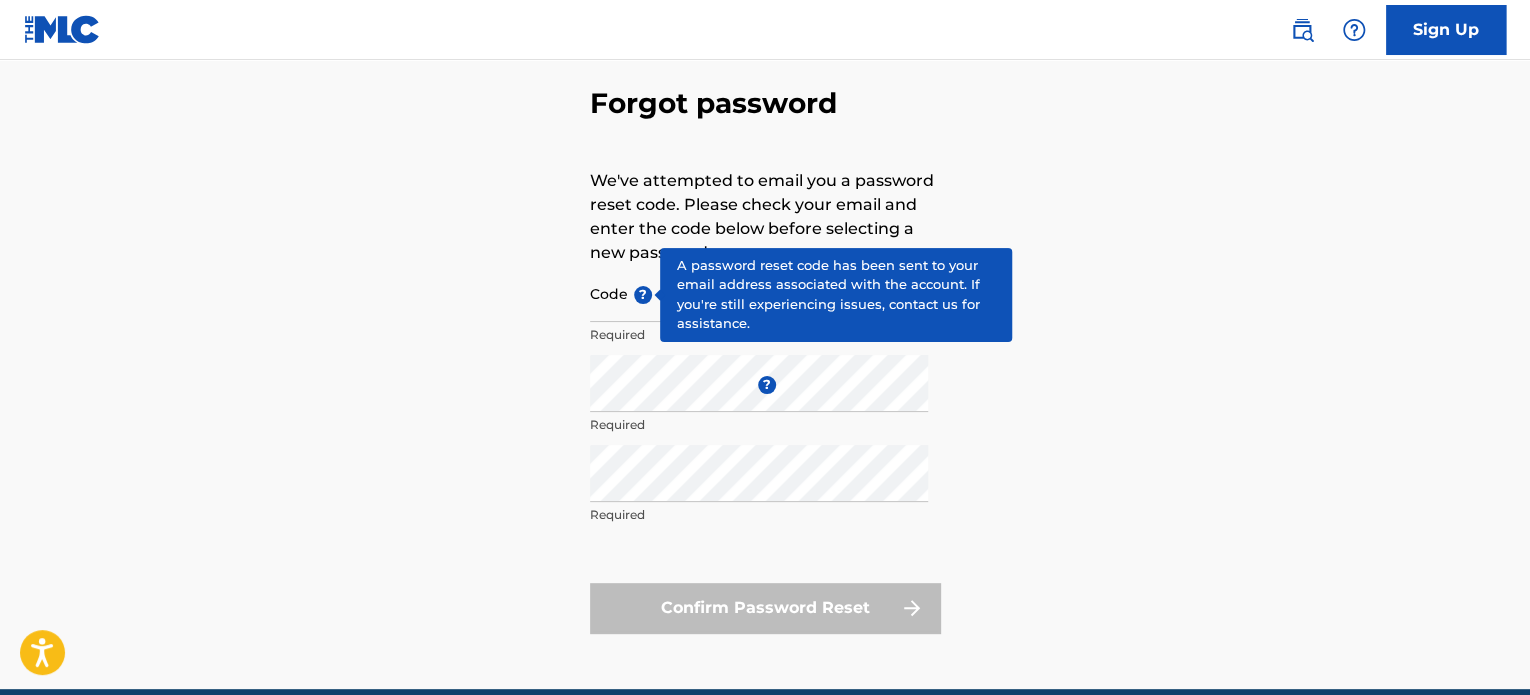 click on "?" at bounding box center [643, 295] 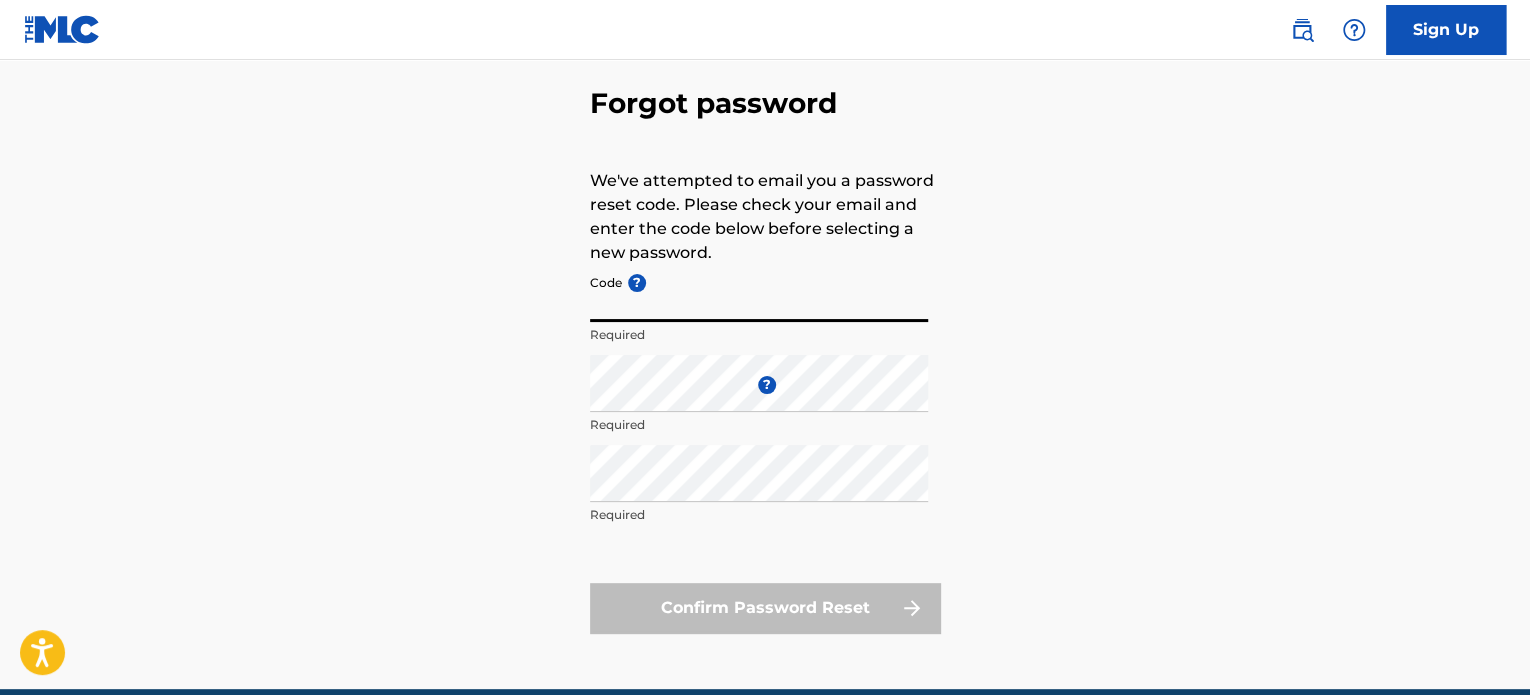 paste on "FP_7805a4c03a6f056dd808dfd0db48" 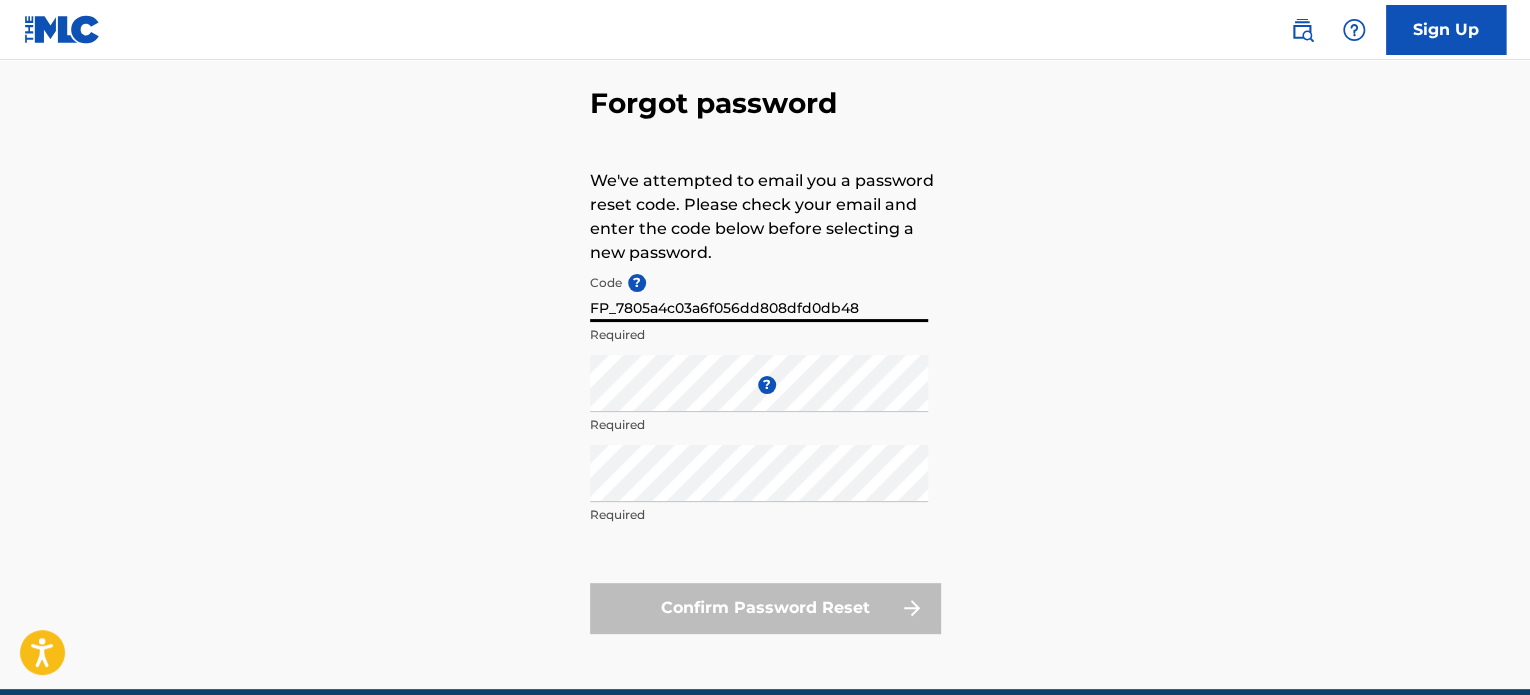 type on "FP_7805a4c03a6f056dd808dfd0db48" 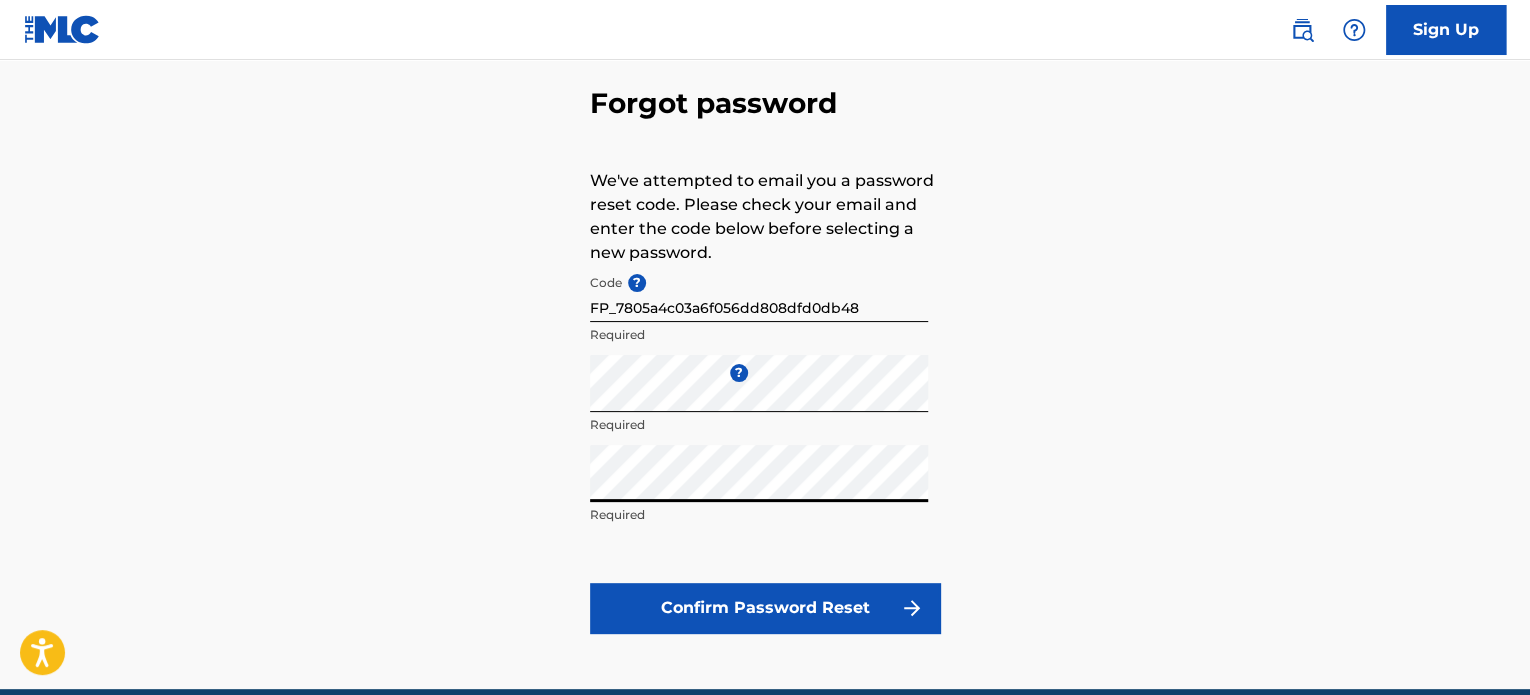 click on "Confirm Password Reset" at bounding box center (765, 608) 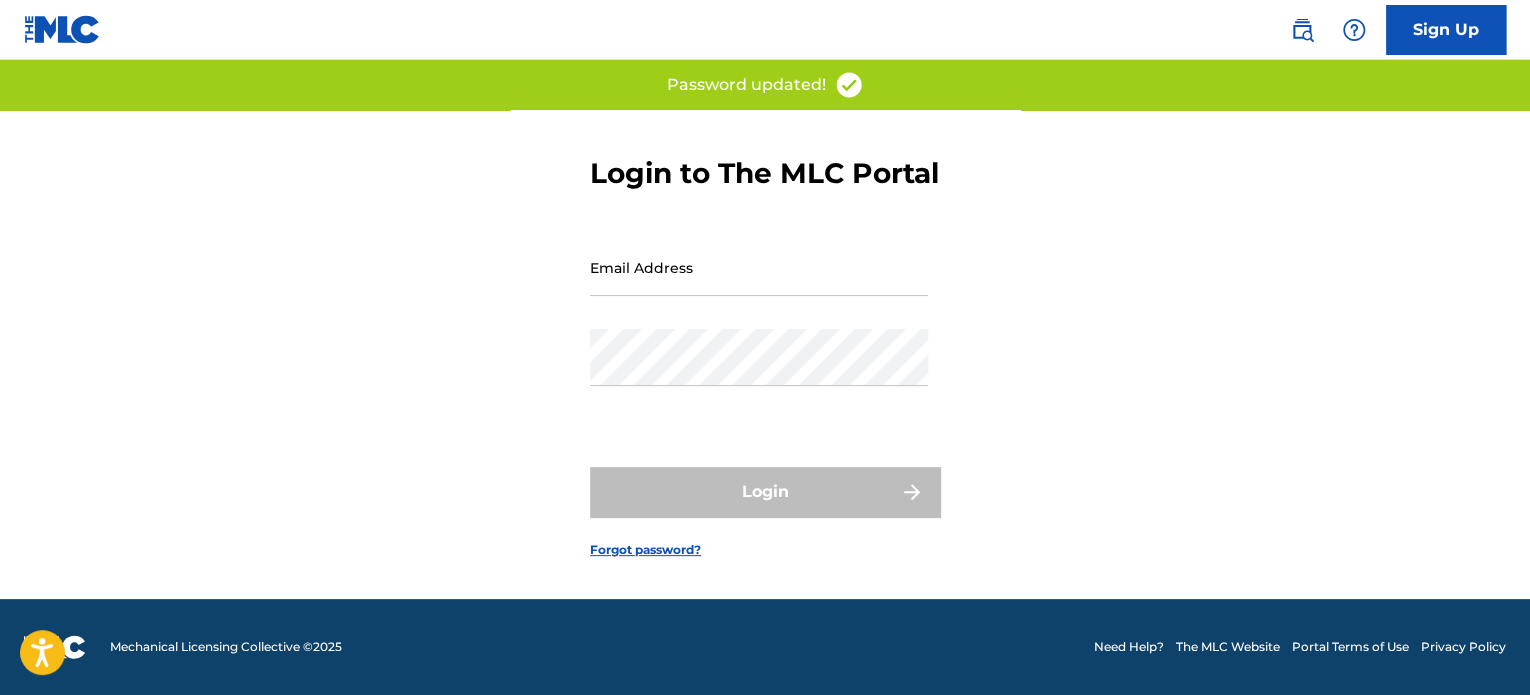 scroll, scrollTop: 0, scrollLeft: 0, axis: both 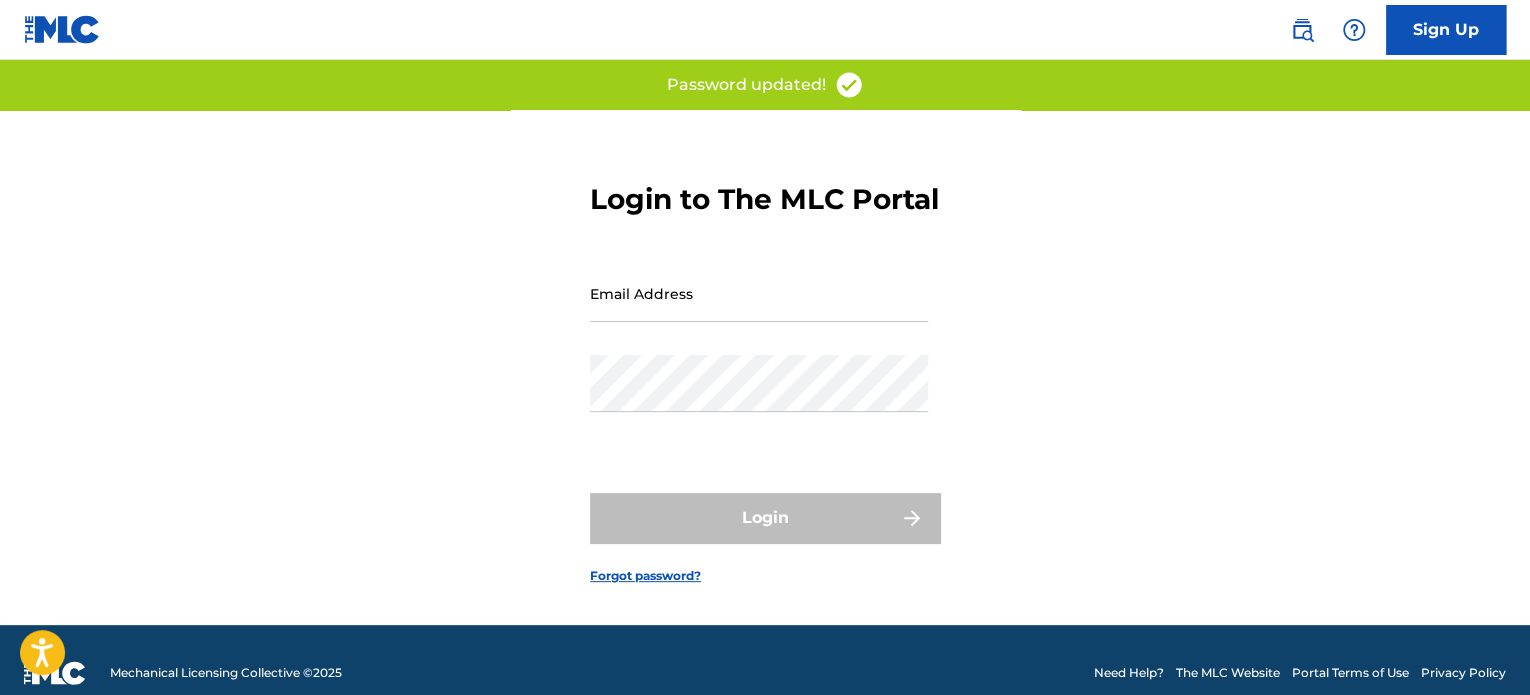 click on "Email Address" at bounding box center [759, 293] 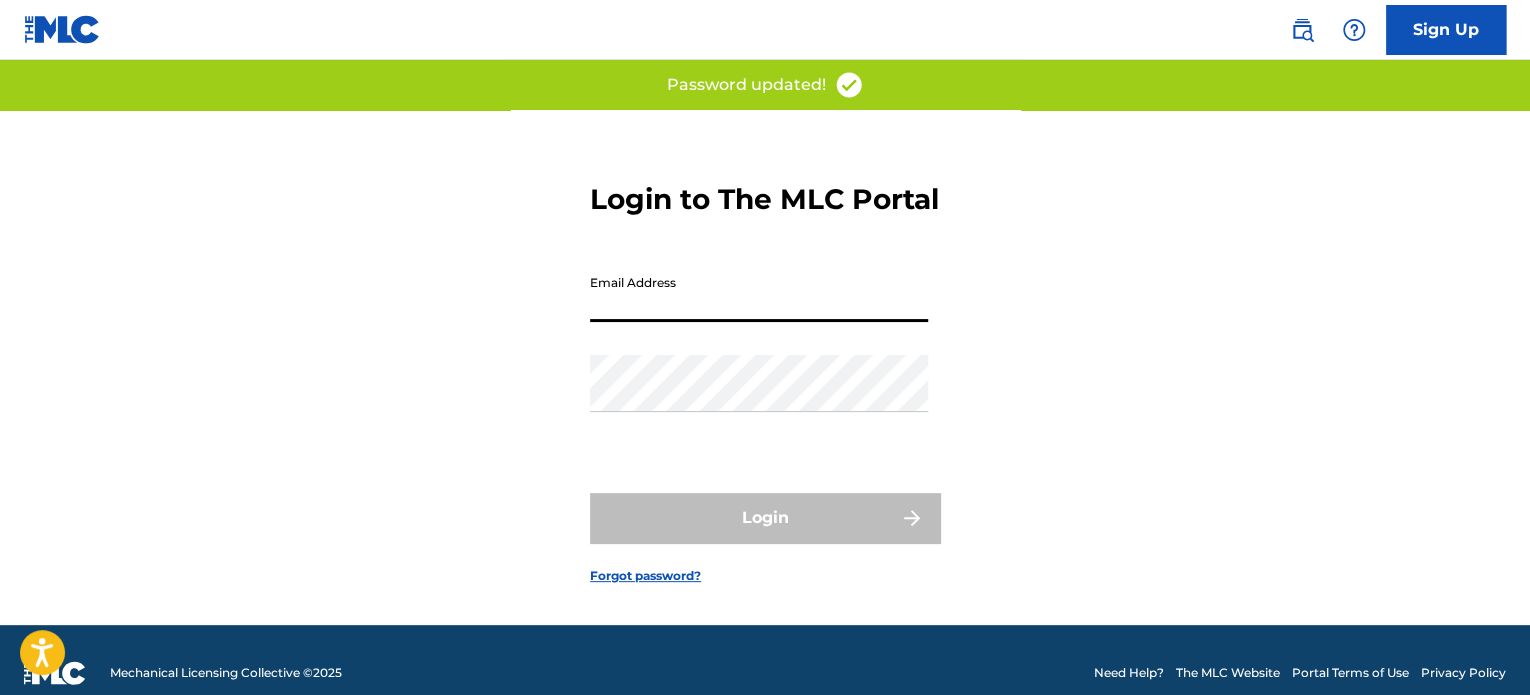 type on "[EMAIL_ADDRESS][DOMAIN_NAME]" 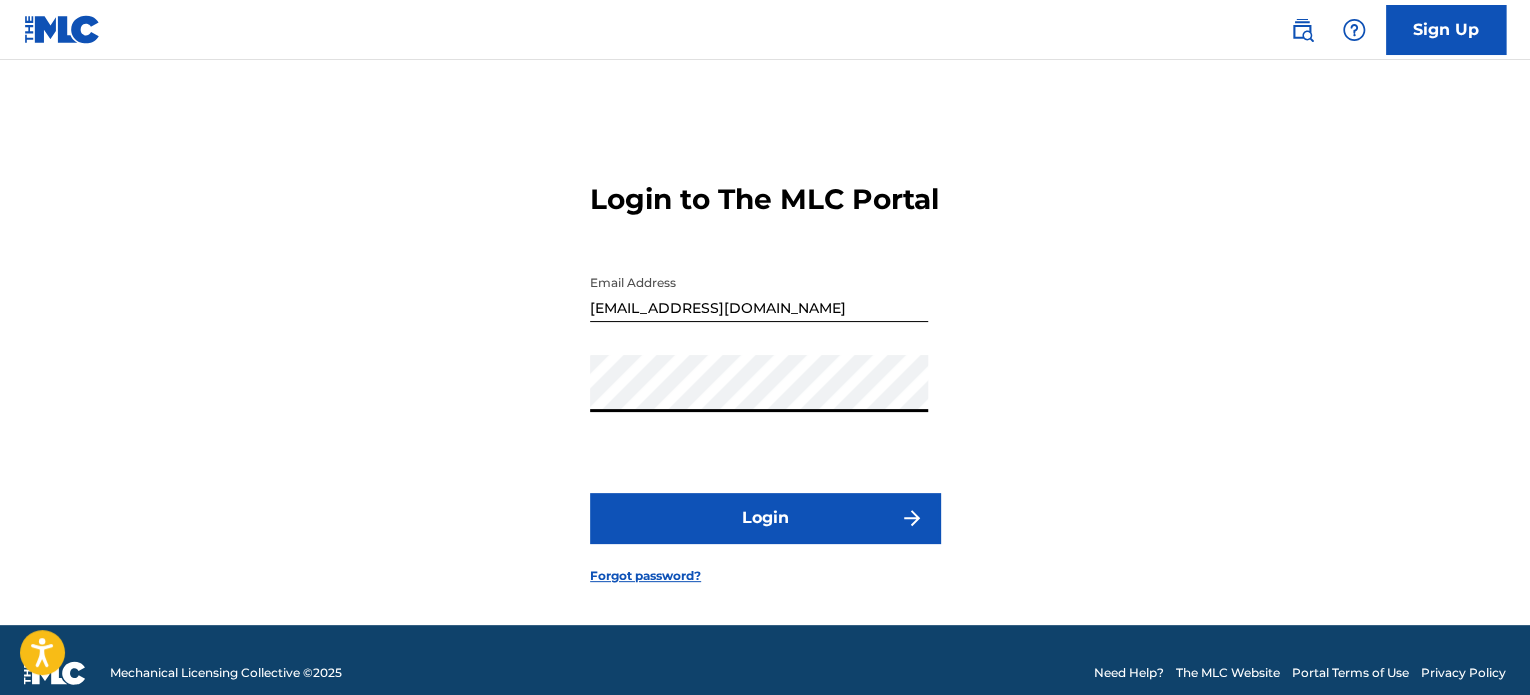 click on "Login" at bounding box center (765, 518) 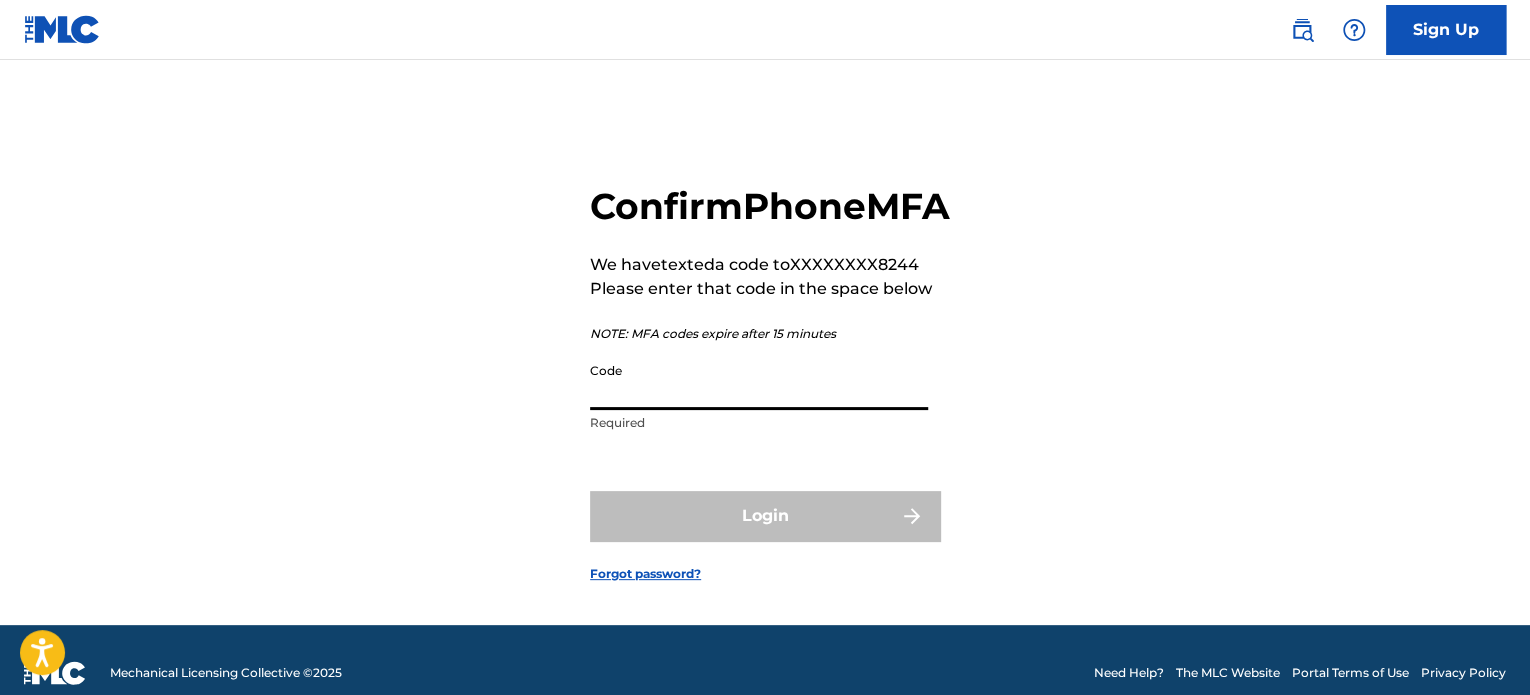click on "Code" at bounding box center [759, 381] 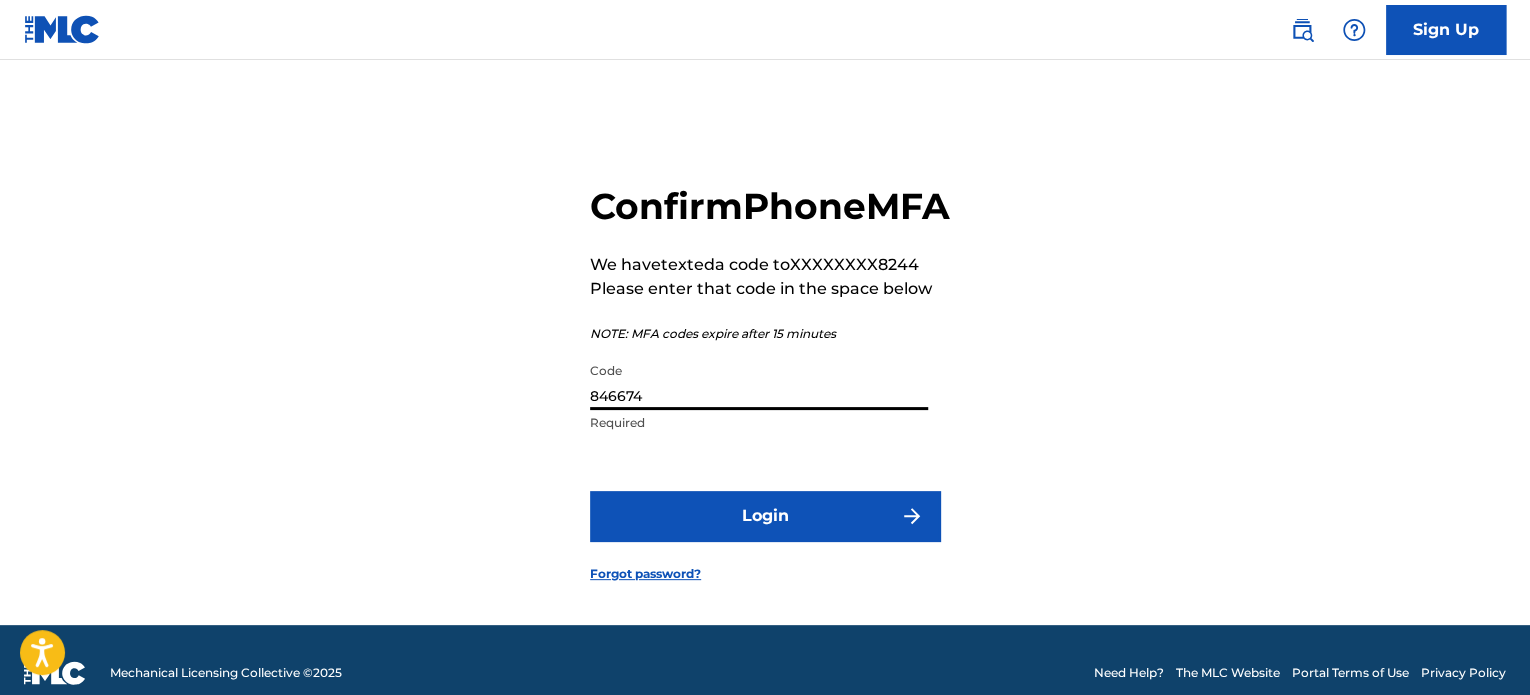 type on "846674" 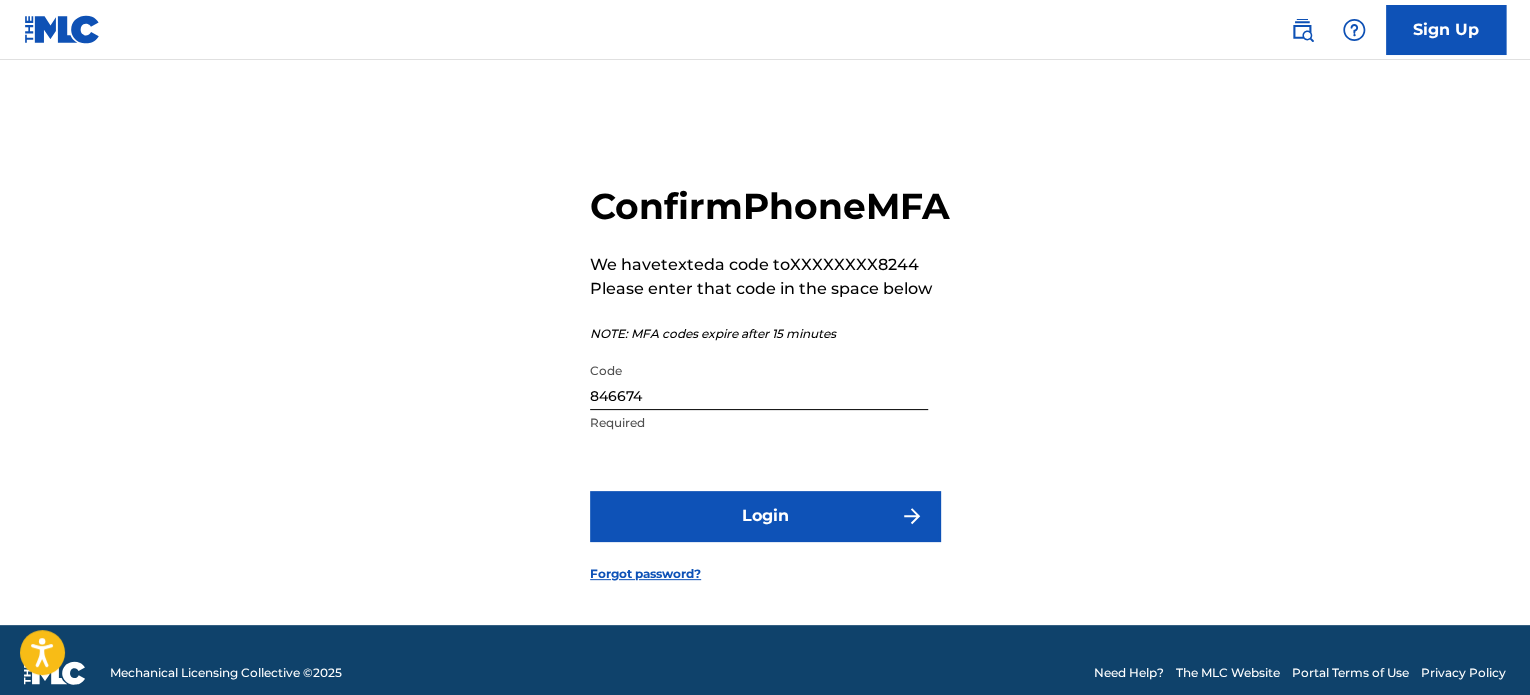 click on "Login" at bounding box center (765, 516) 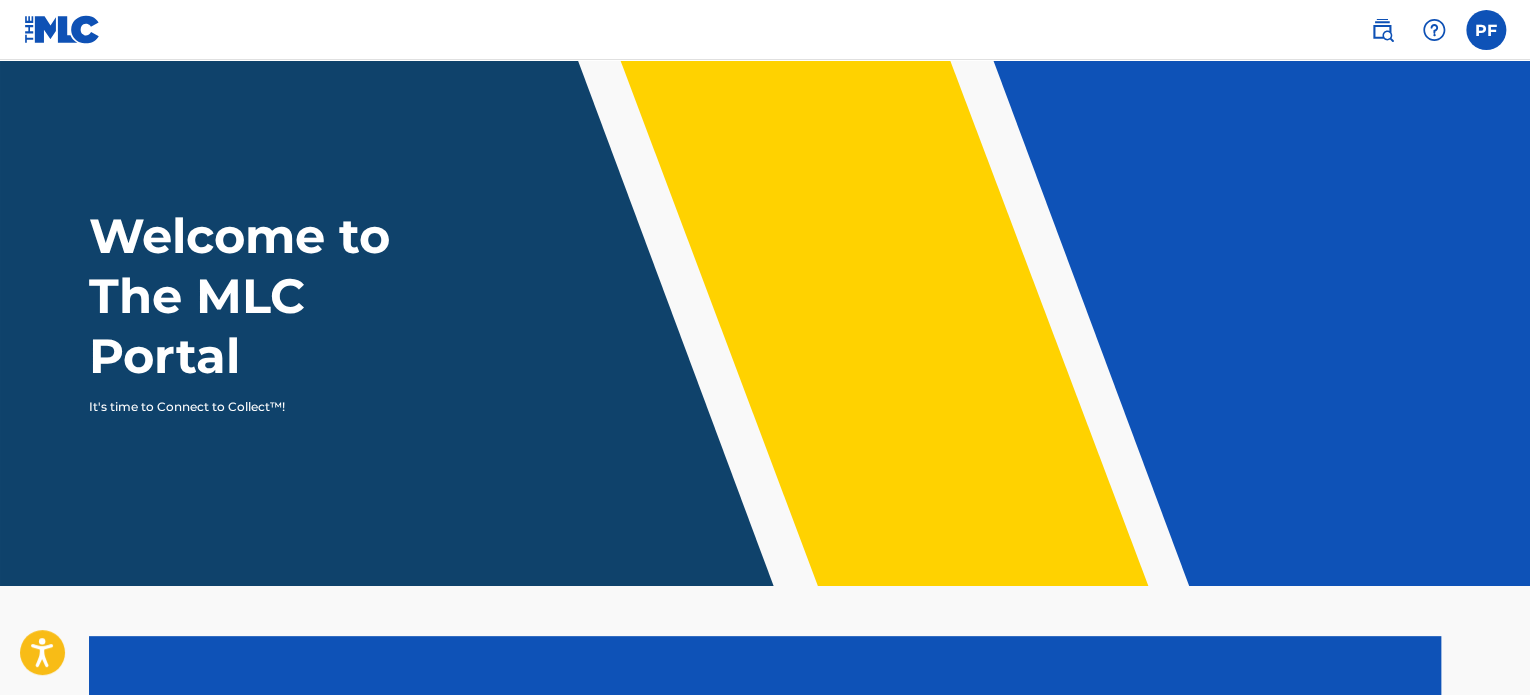 scroll, scrollTop: 0, scrollLeft: 0, axis: both 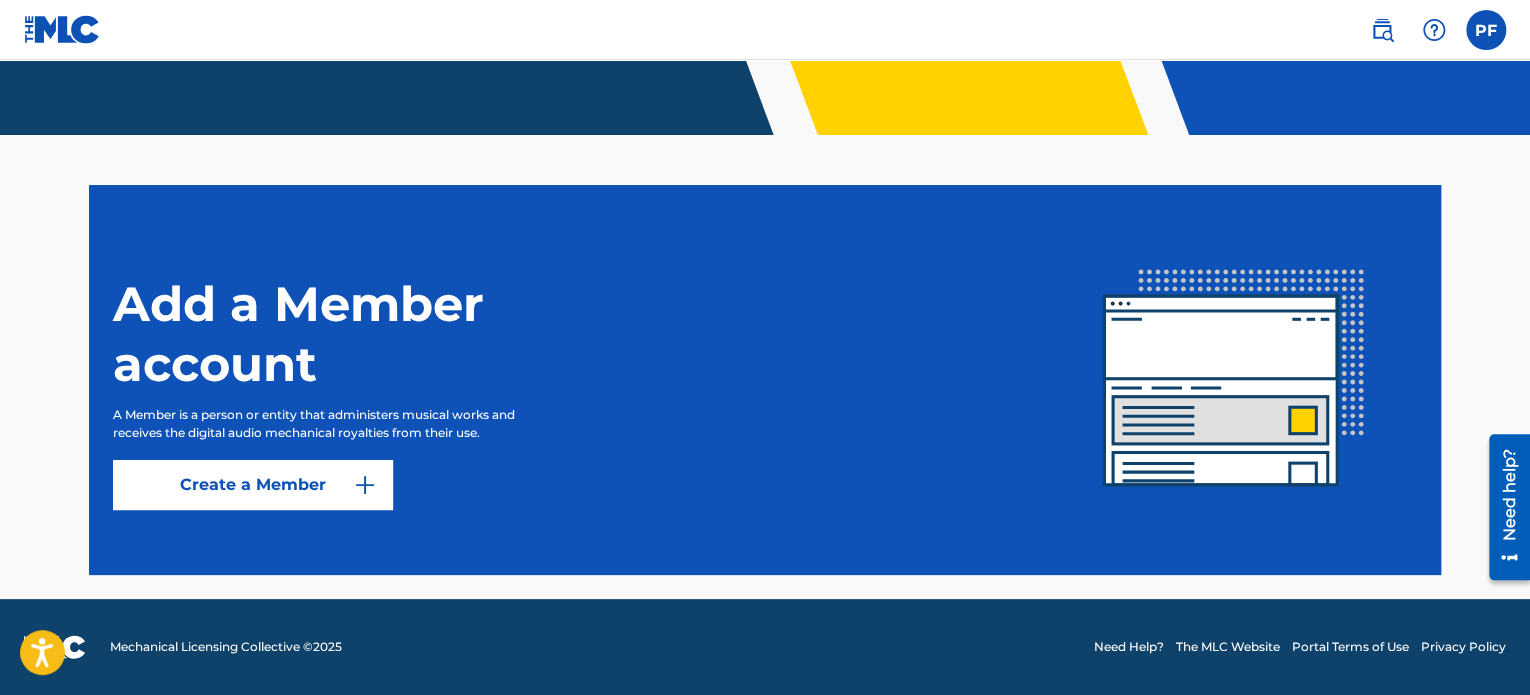 click on "Create a Member" at bounding box center (253, 485) 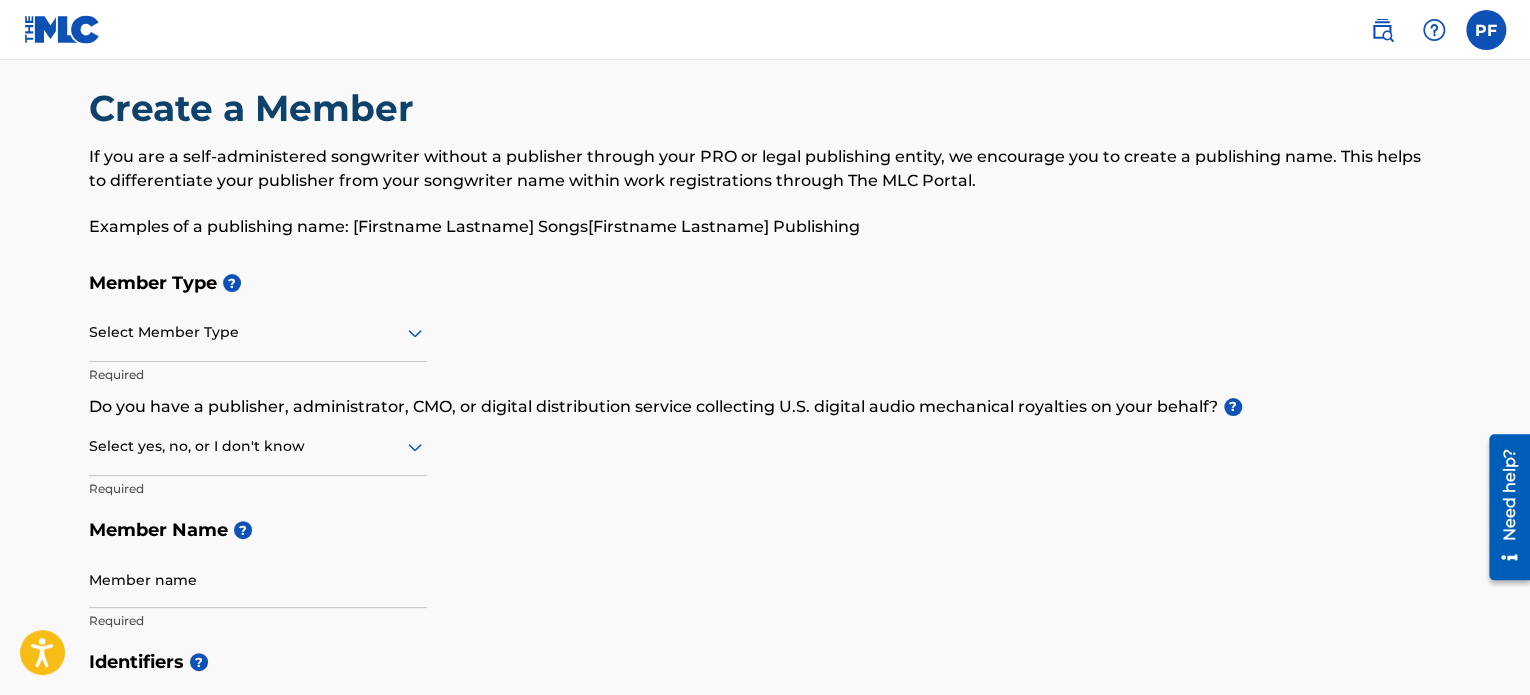 scroll, scrollTop: 132, scrollLeft: 0, axis: vertical 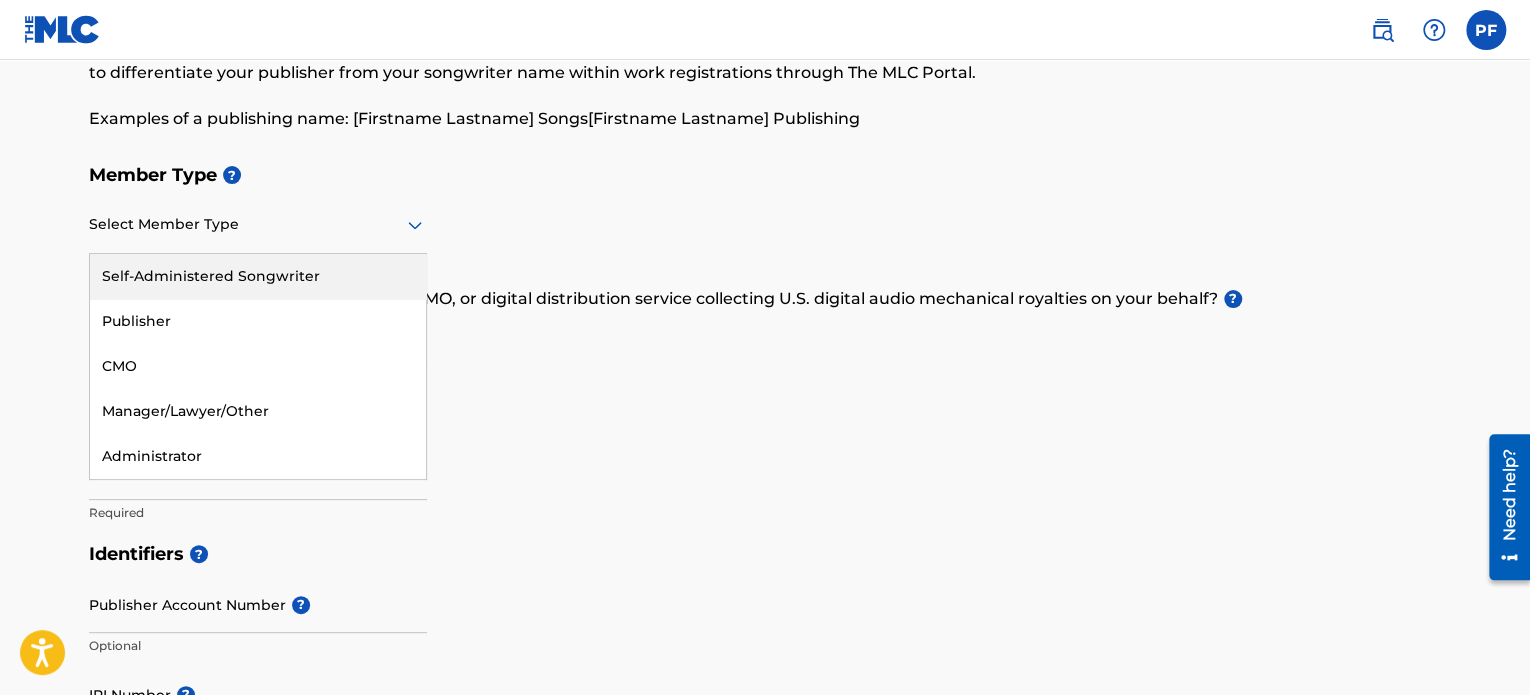 click at bounding box center (258, 224) 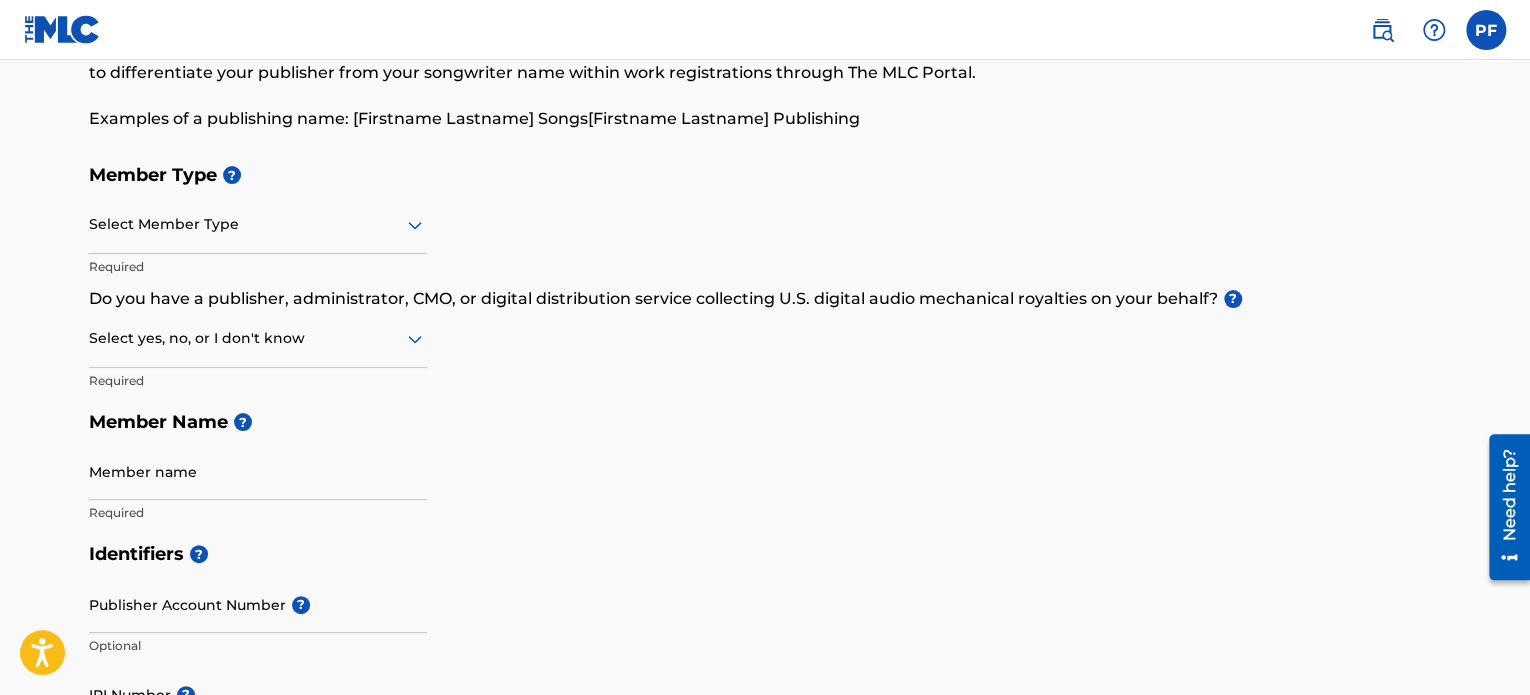 click on "Do you have a publisher, administrator, CMO, or digital distribution service collecting U.S. digital audio mechanical royalties on your behalf? ?" at bounding box center (765, 299) 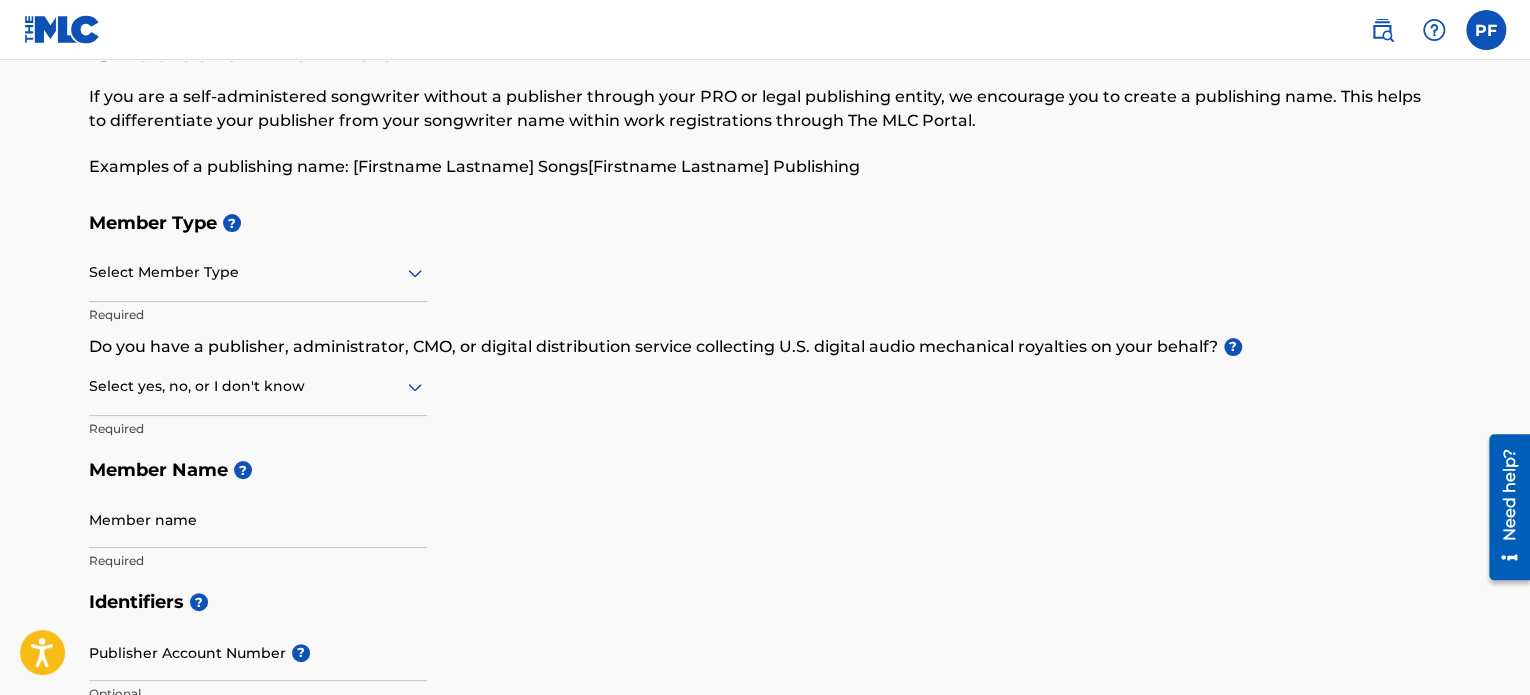 scroll, scrollTop: 84, scrollLeft: 0, axis: vertical 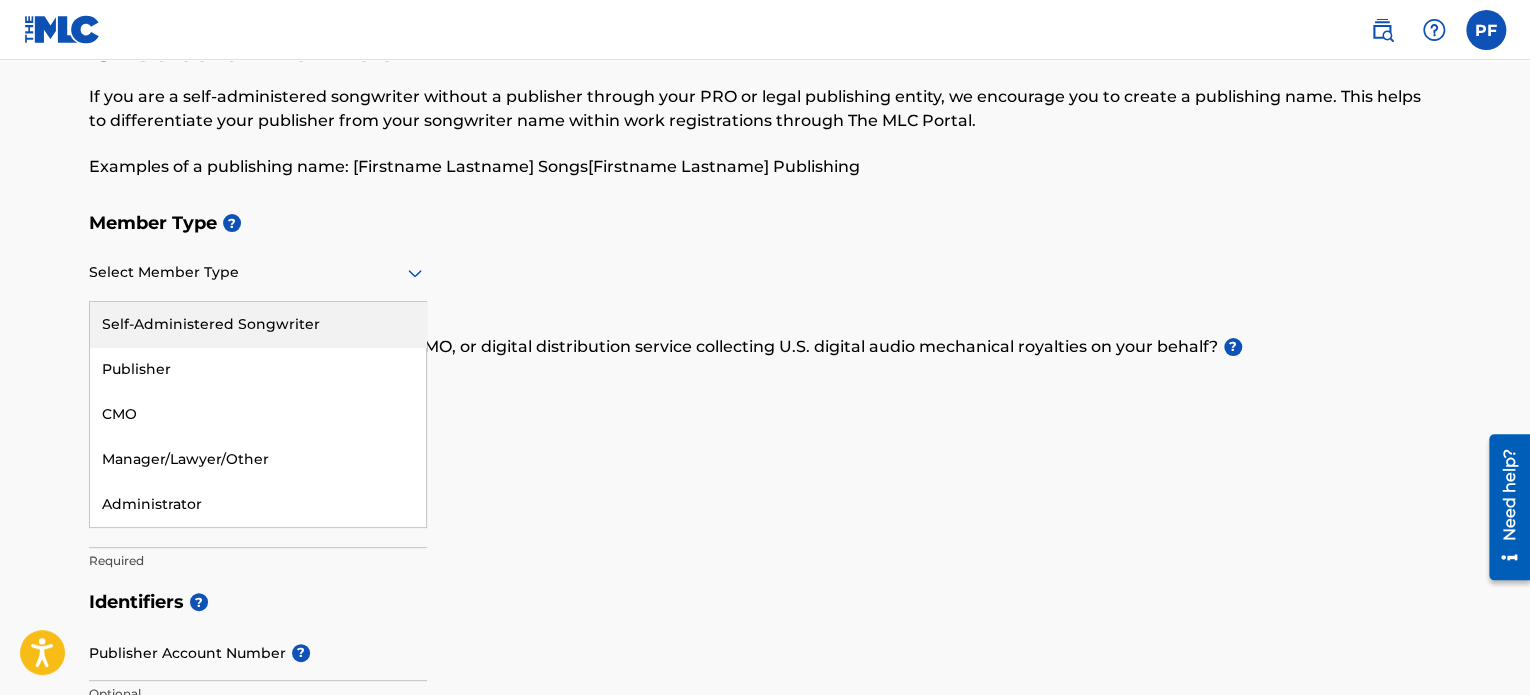 click on "Self-Administered Songwriter" at bounding box center (258, 324) 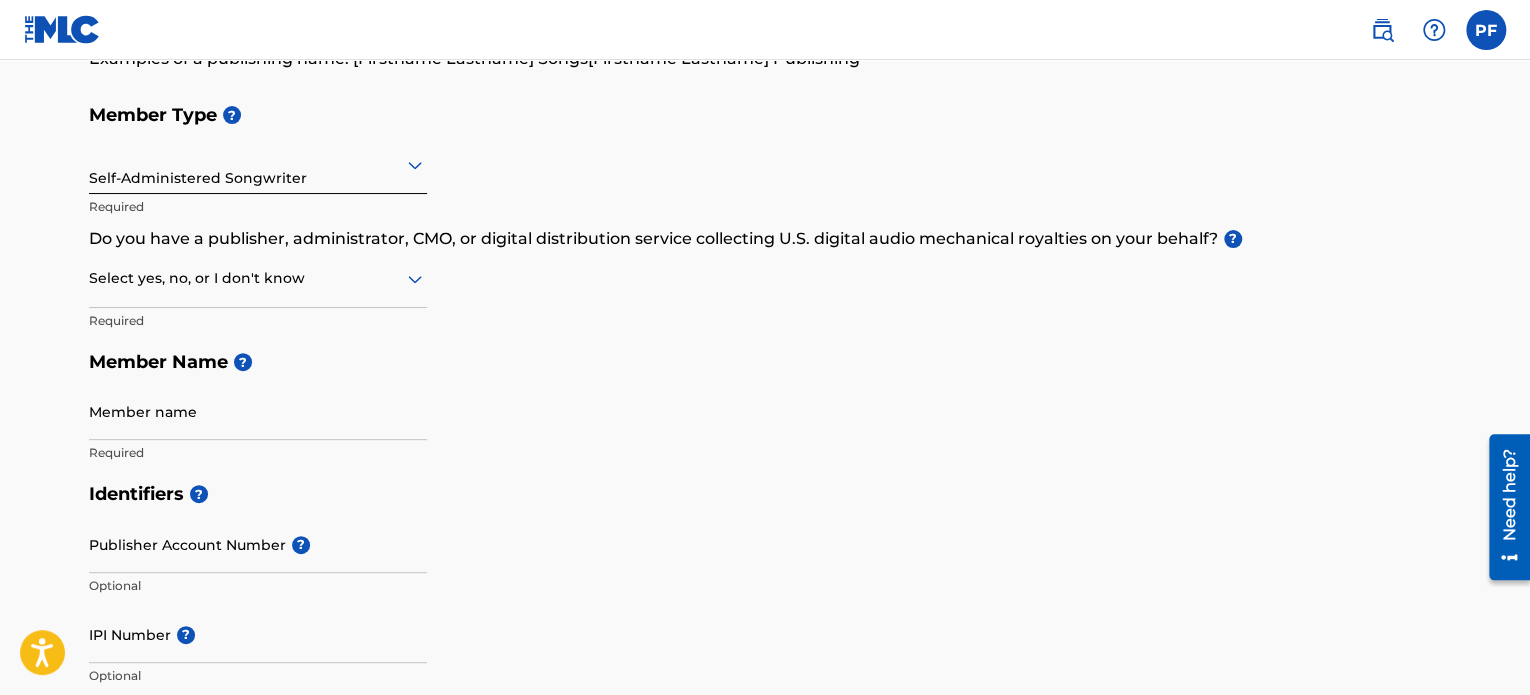 scroll, scrollTop: 192, scrollLeft: 0, axis: vertical 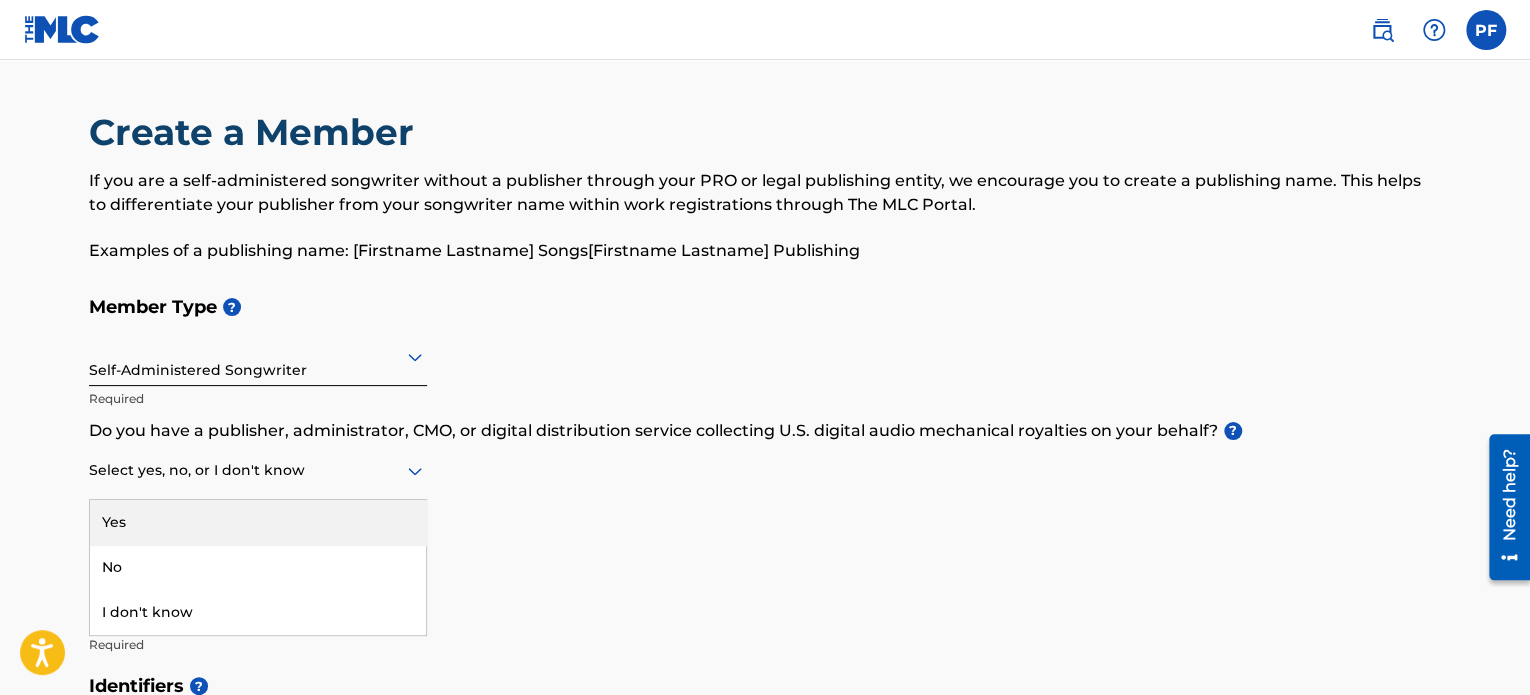 click on "Do you have a publisher, administrator, CMO, or digital distribution service collecting U.S. digital audio mechanical royalties on your behalf? ?" at bounding box center [765, 431] 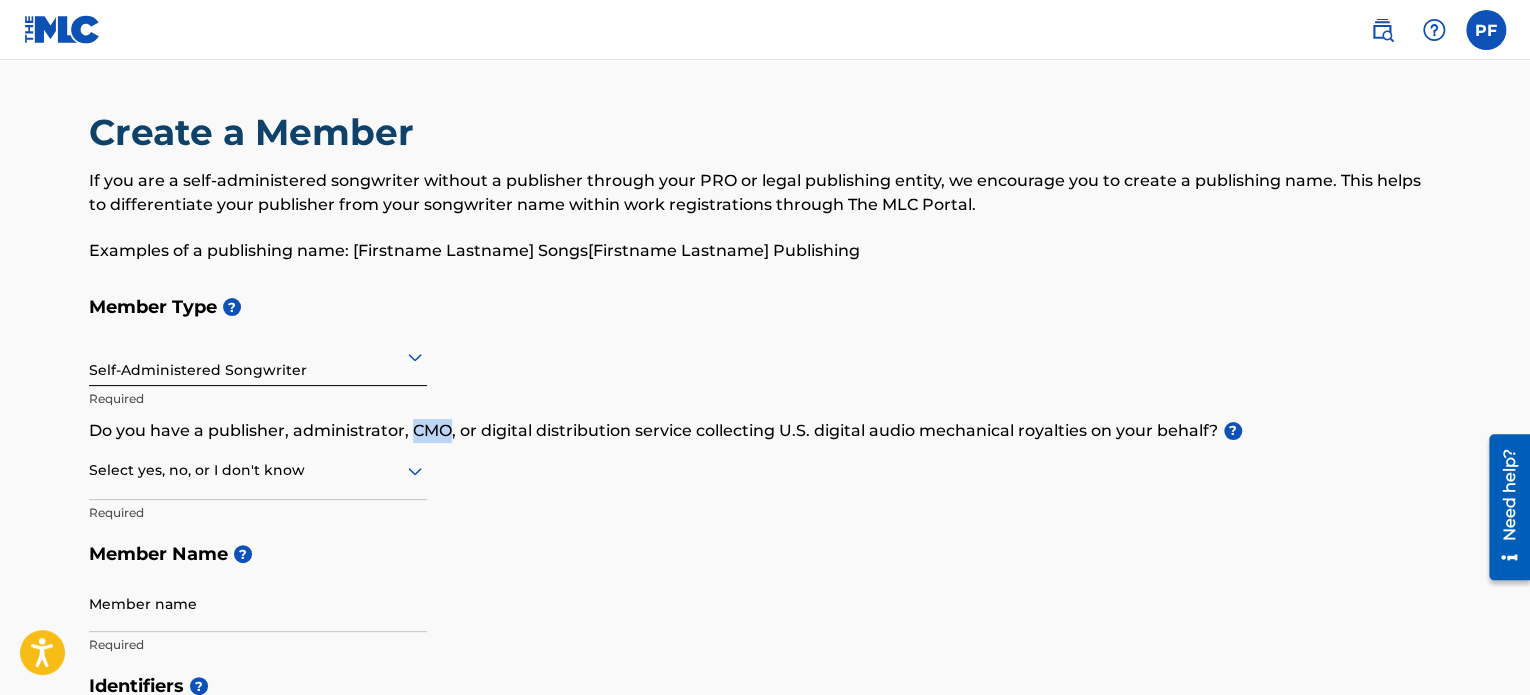 click on "Do you have a publisher, administrator, CMO, or digital distribution service collecting U.S. digital audio mechanical royalties on your behalf? ?" at bounding box center [765, 431] 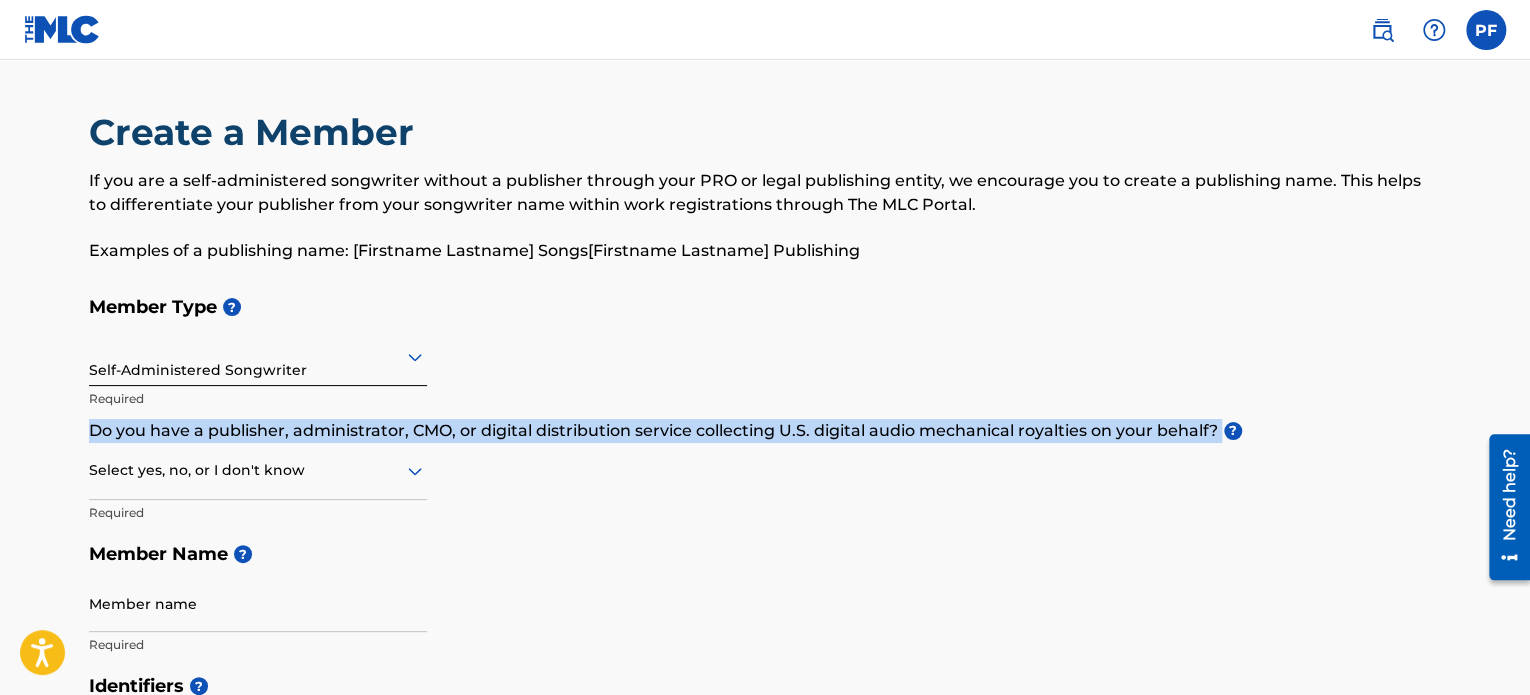 click on "Do you have a publisher, administrator, CMO, or digital distribution service collecting U.S. digital audio mechanical royalties on your behalf? ?" at bounding box center (765, 431) 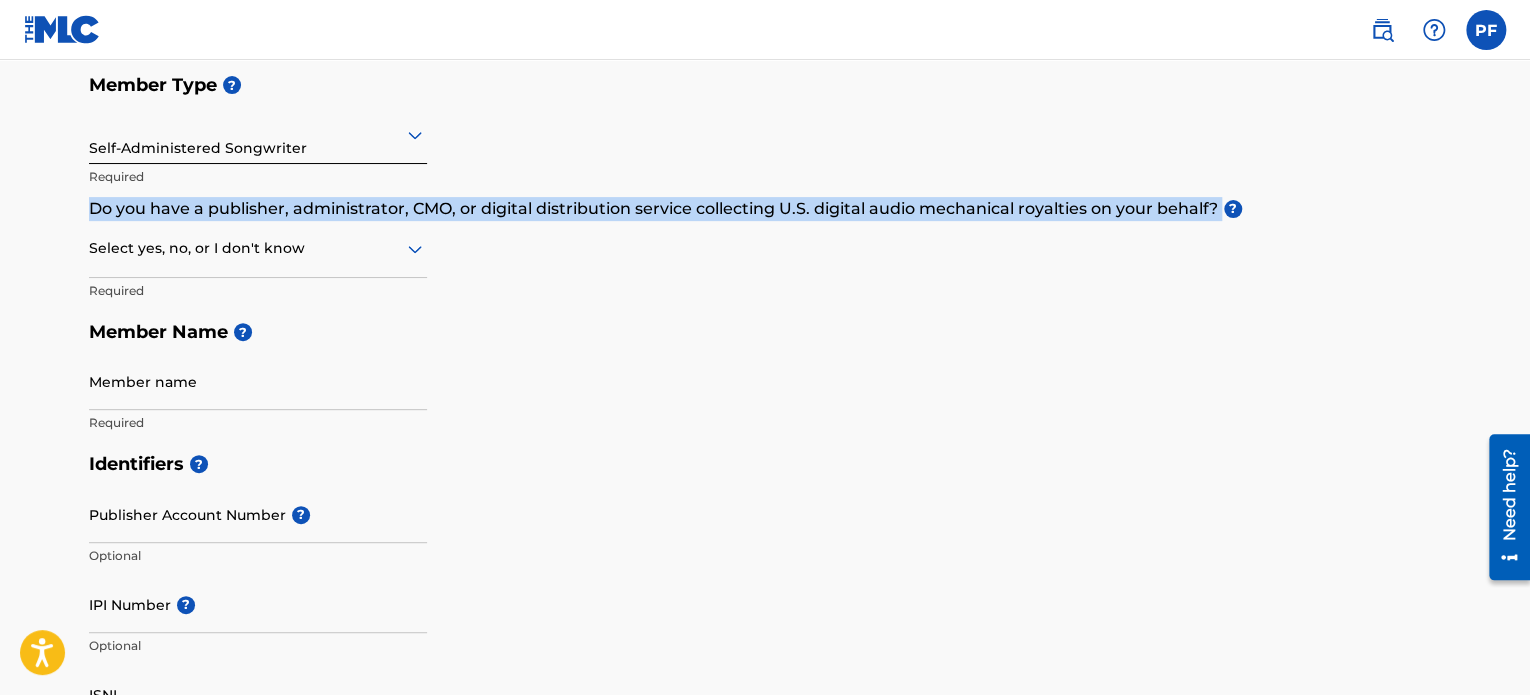 click on "Do you have a publisher, administrator, CMO, or digital distribution service collecting U.S. digital audio mechanical royalties on your behalf? ?" at bounding box center (765, 209) 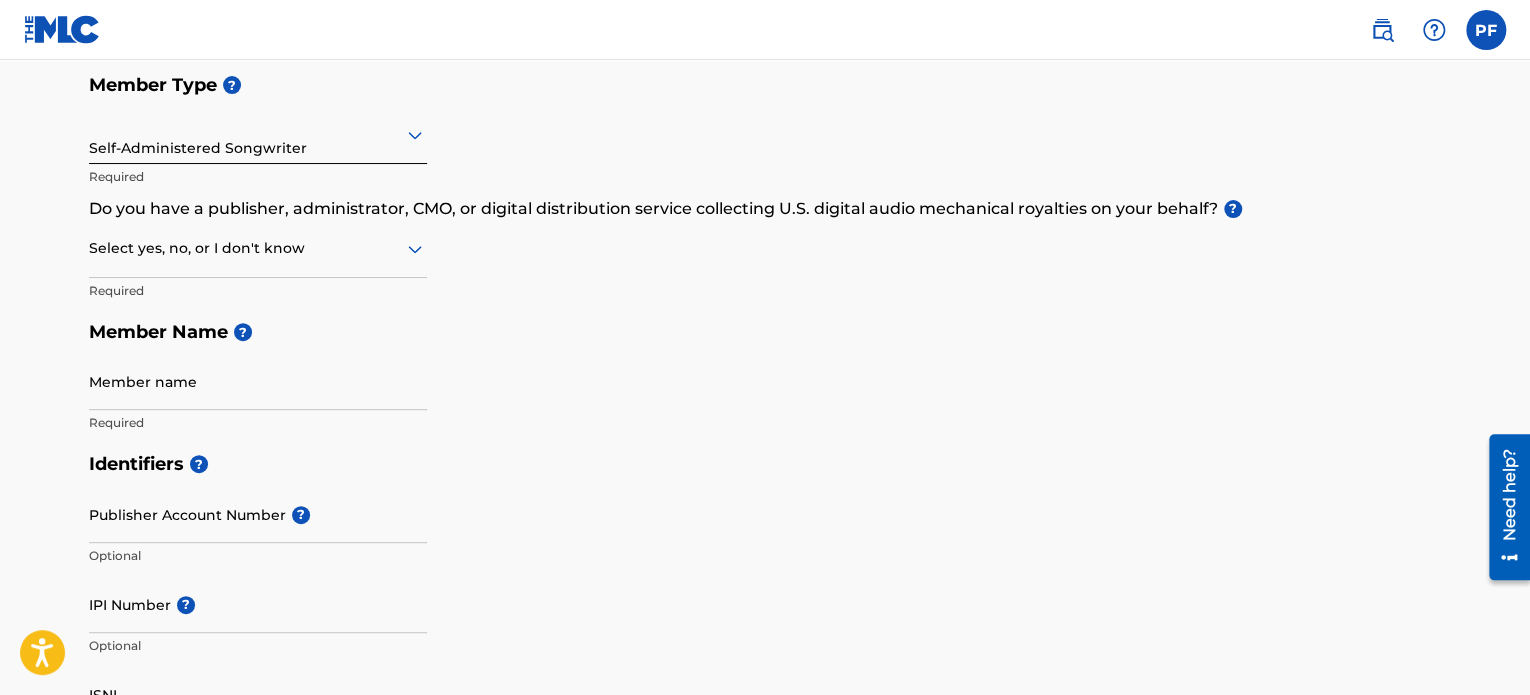 click on "Select yes, no, or I don't know" at bounding box center [258, 249] 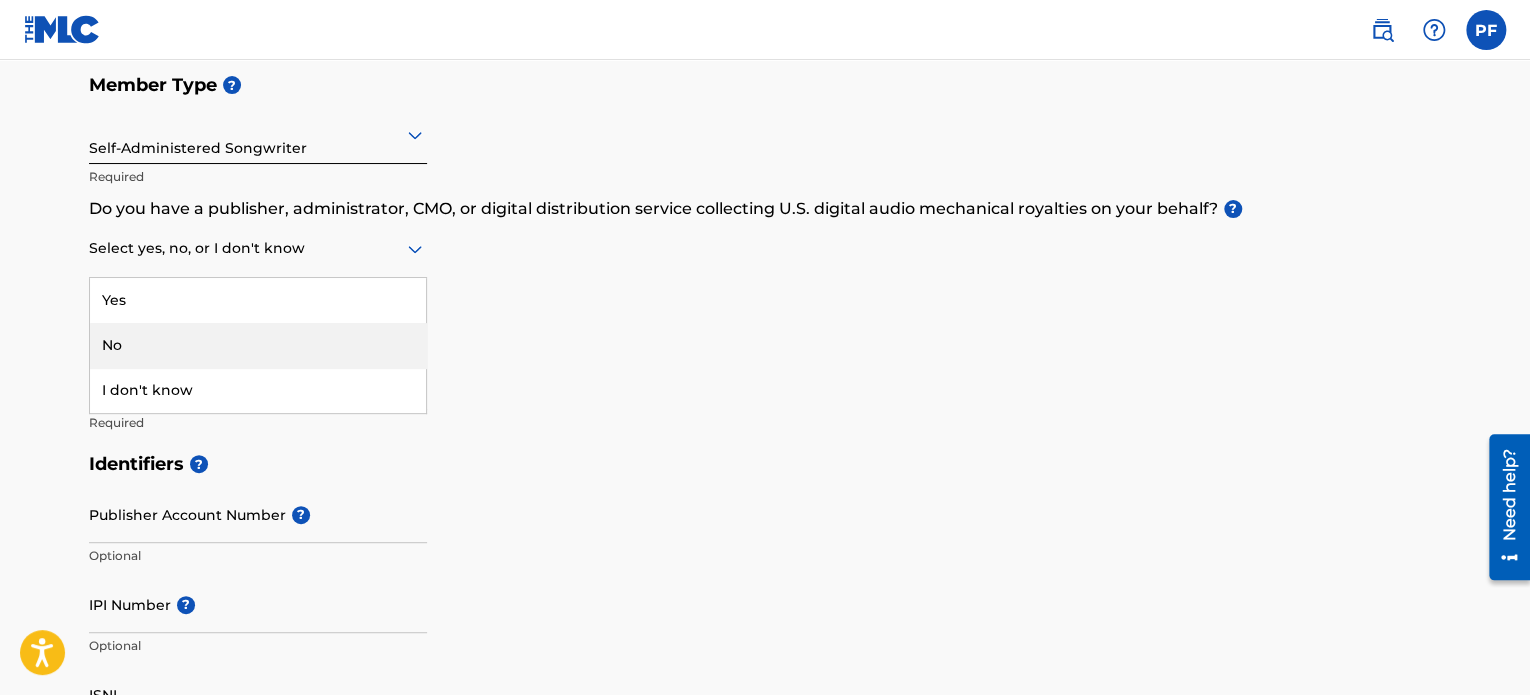 click on "No" at bounding box center (258, 345) 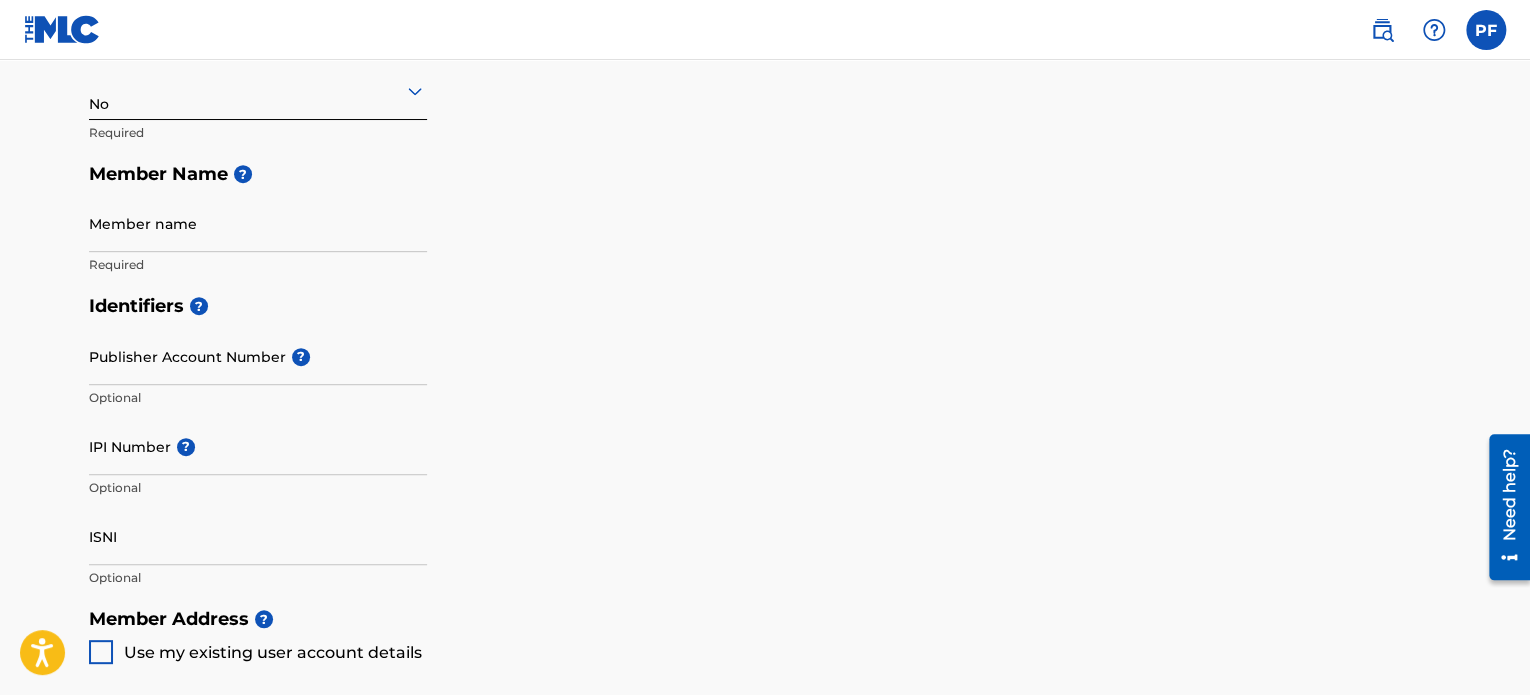scroll, scrollTop: 416, scrollLeft: 0, axis: vertical 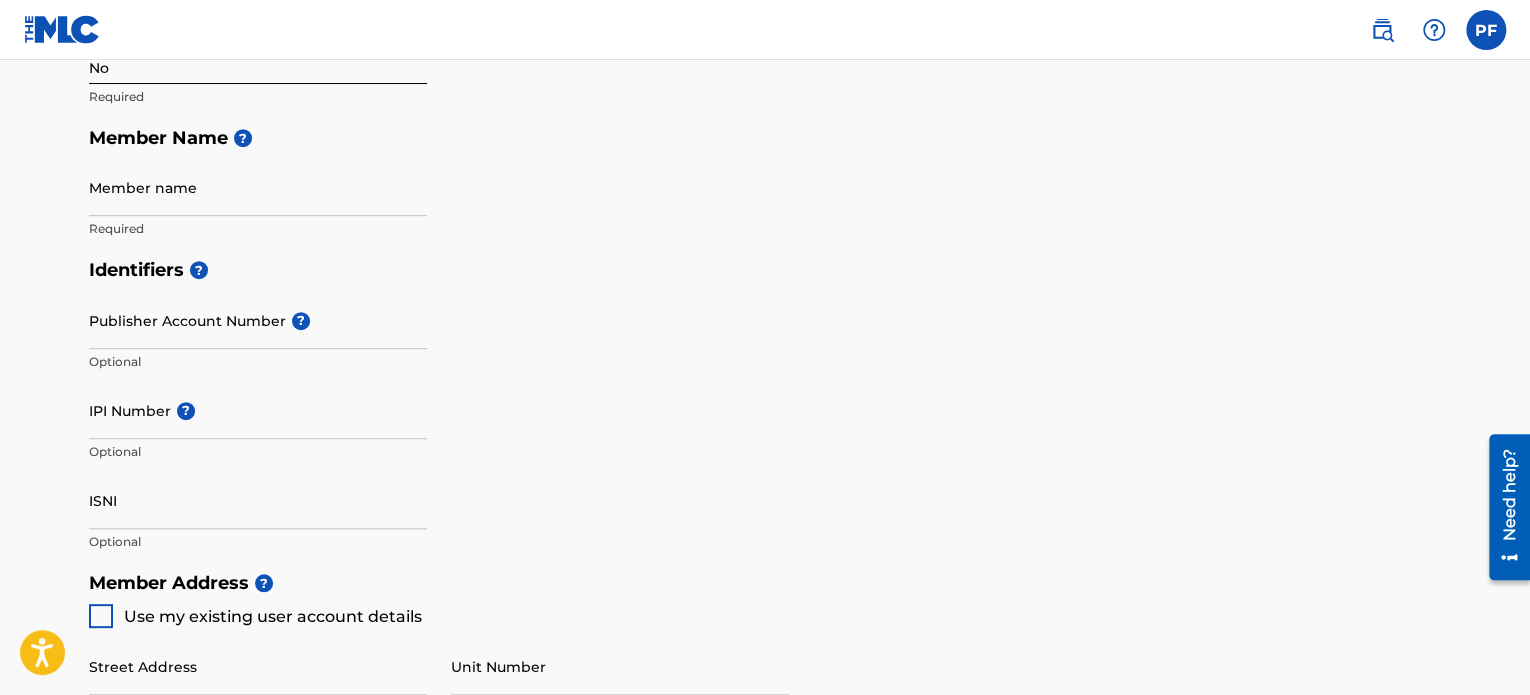 click on "Member name" at bounding box center (258, 187) 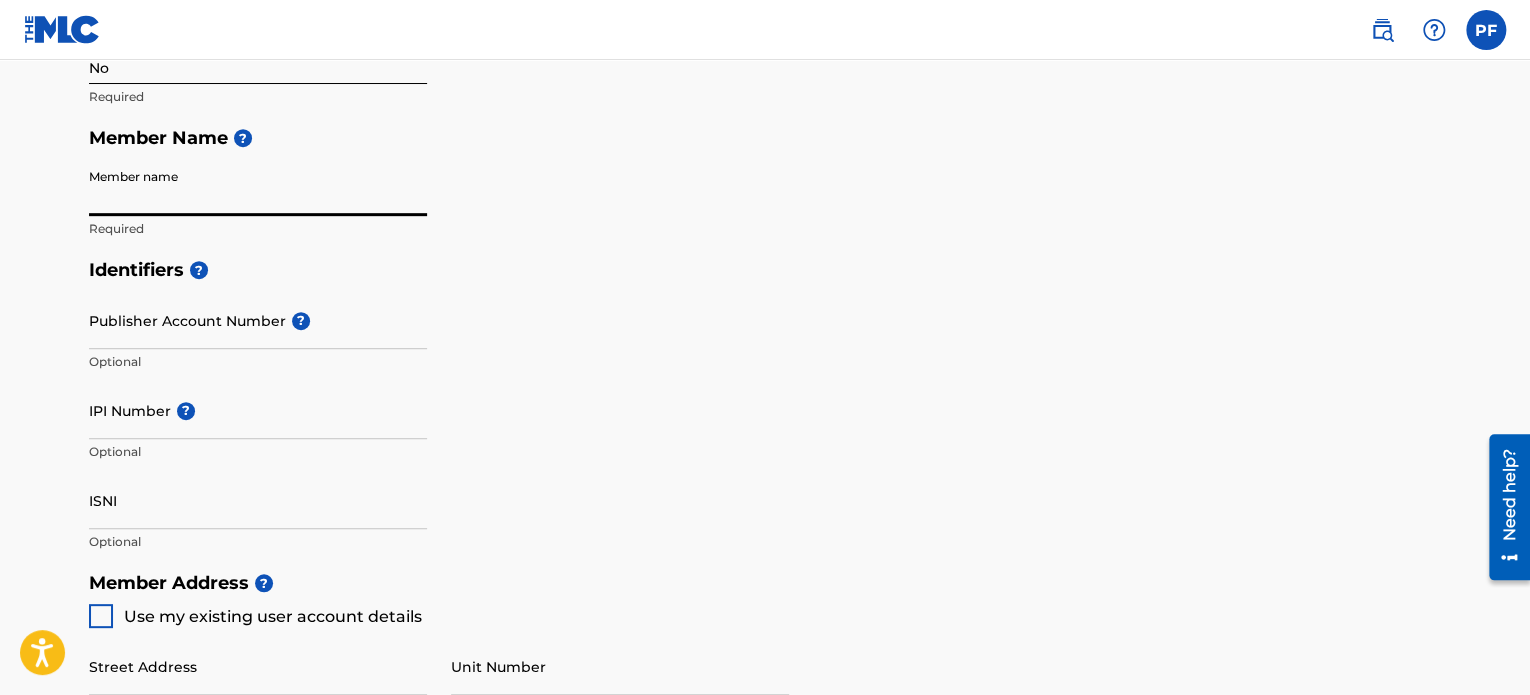 type on "Aqua" 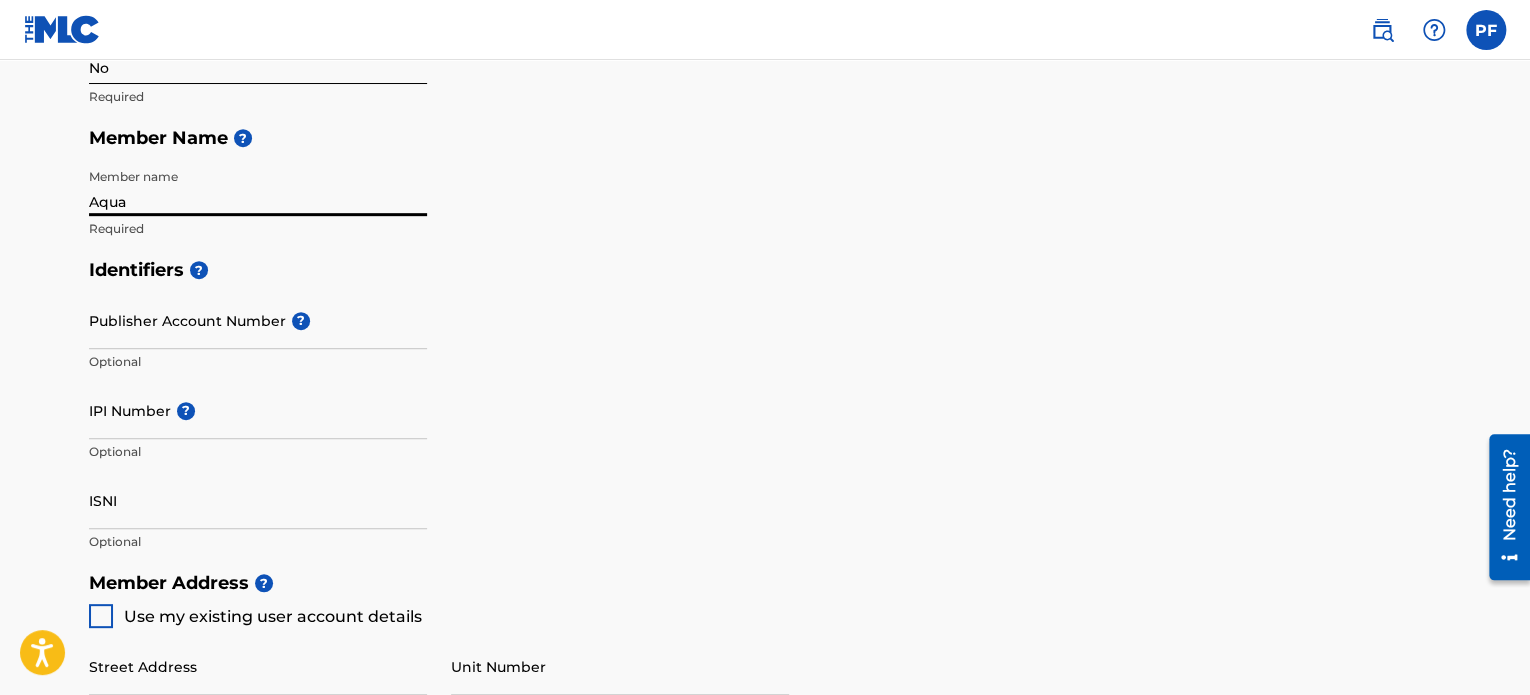 click on "Publisher Account Number ?" at bounding box center [258, 320] 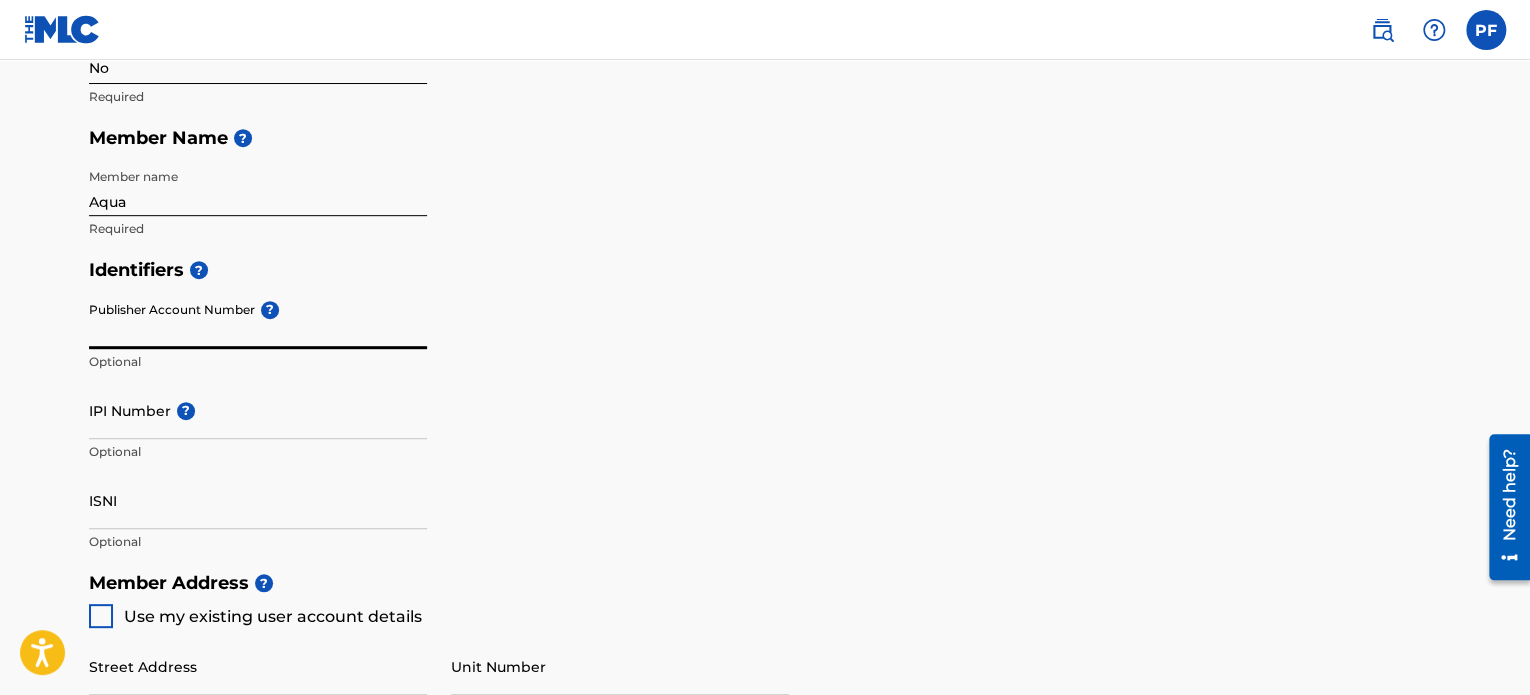 scroll, scrollTop: 524, scrollLeft: 0, axis: vertical 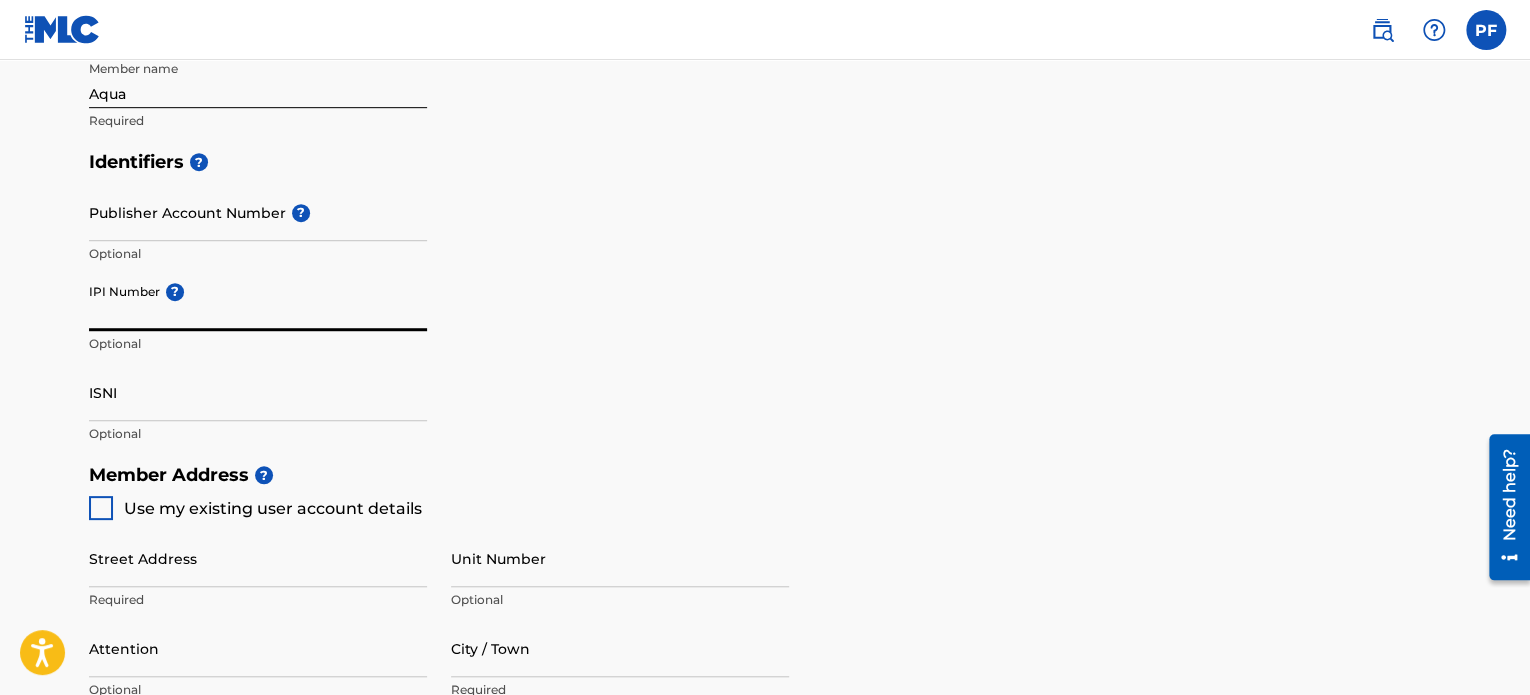 click on "IPI Number ?" at bounding box center [258, 302] 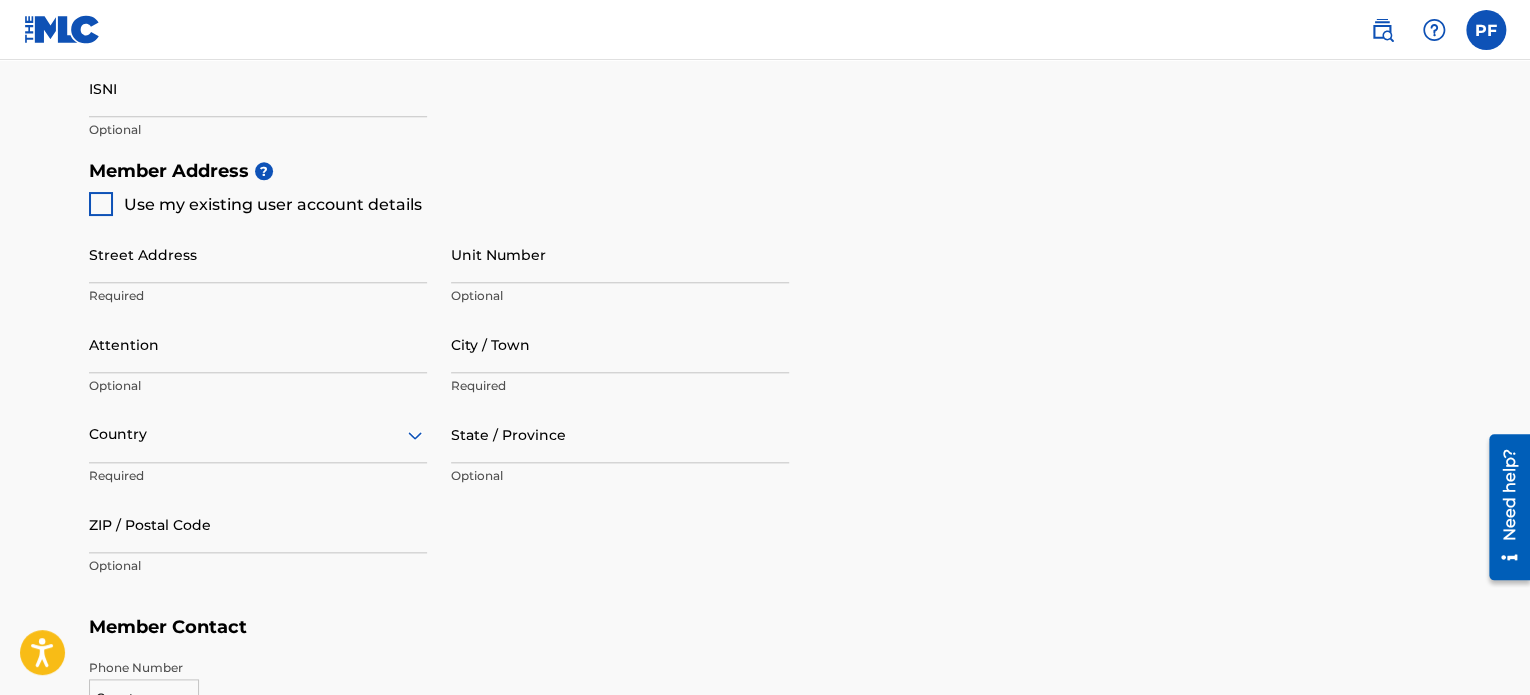 scroll, scrollTop: 831, scrollLeft: 0, axis: vertical 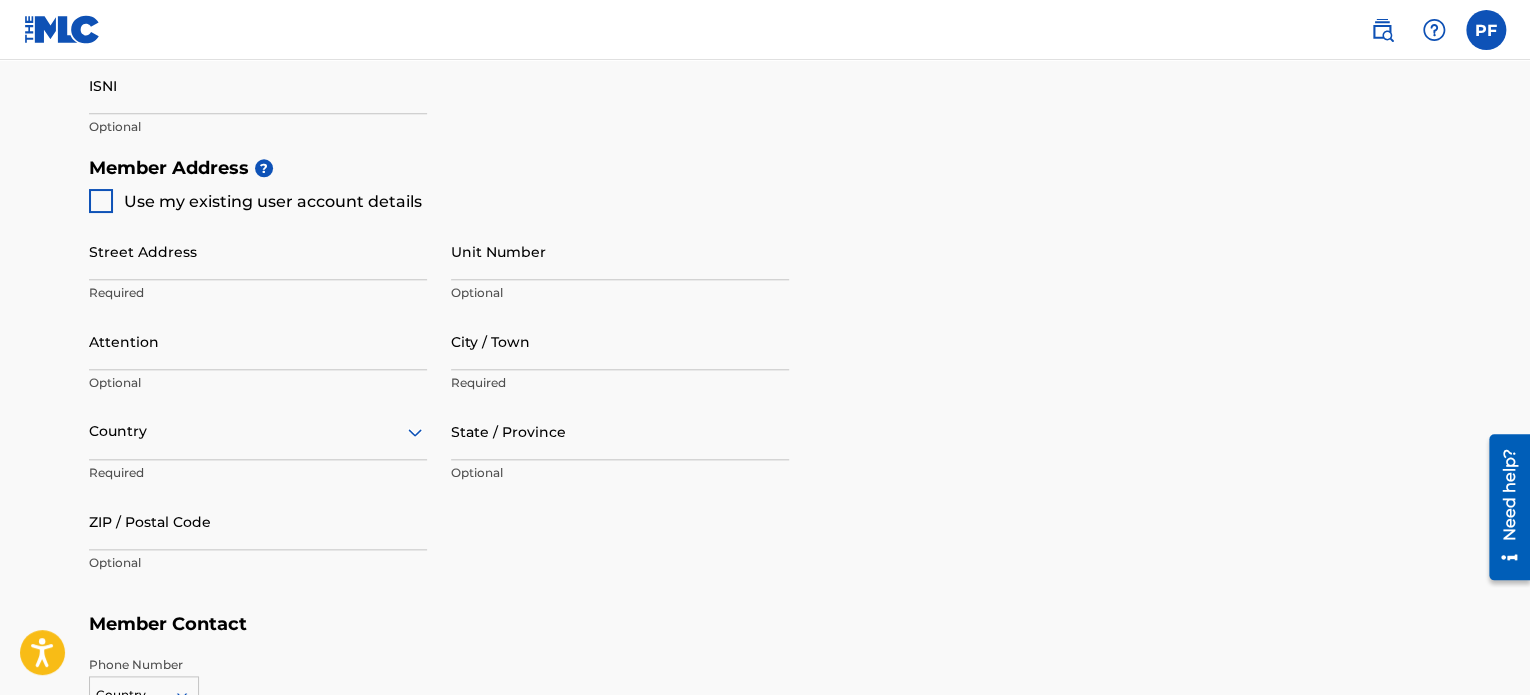 click at bounding box center (101, 201) 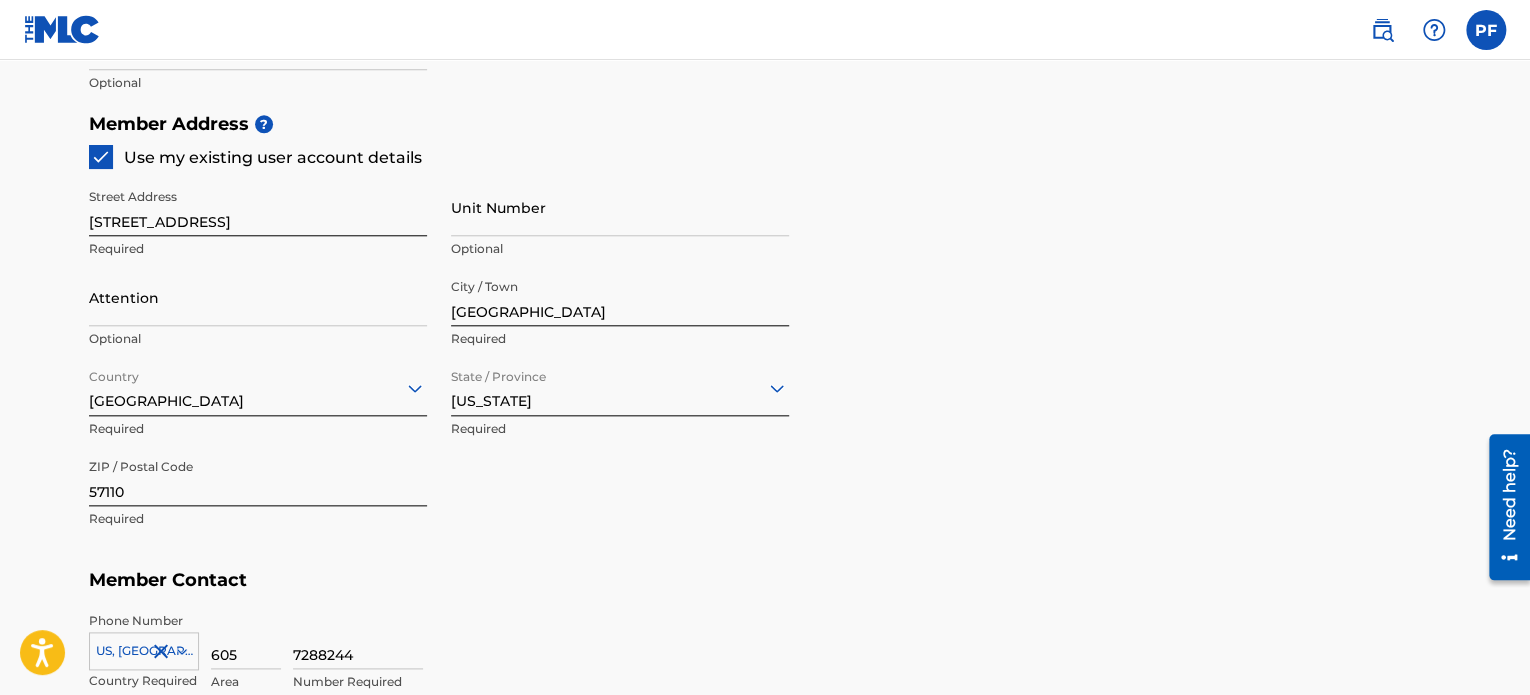 scroll, scrollTop: 778, scrollLeft: 0, axis: vertical 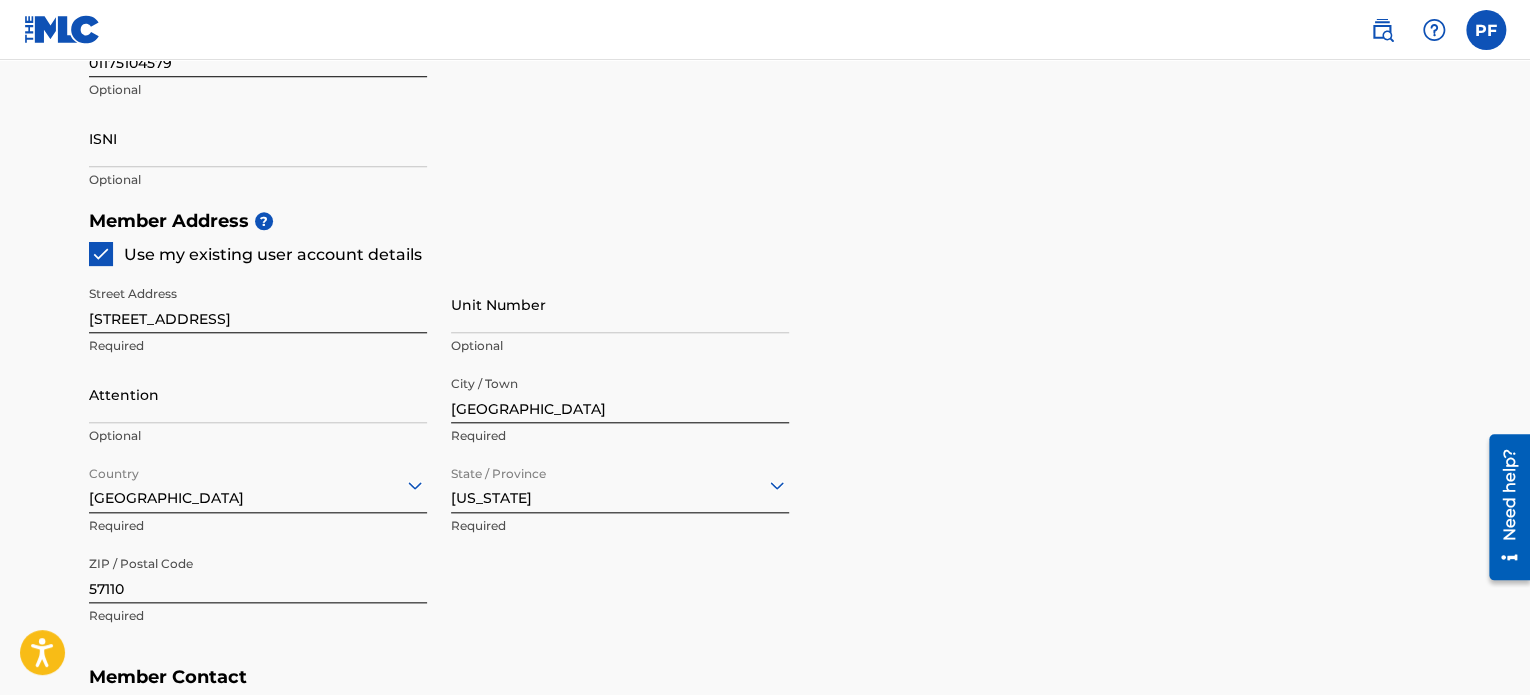 click at bounding box center (101, 254) 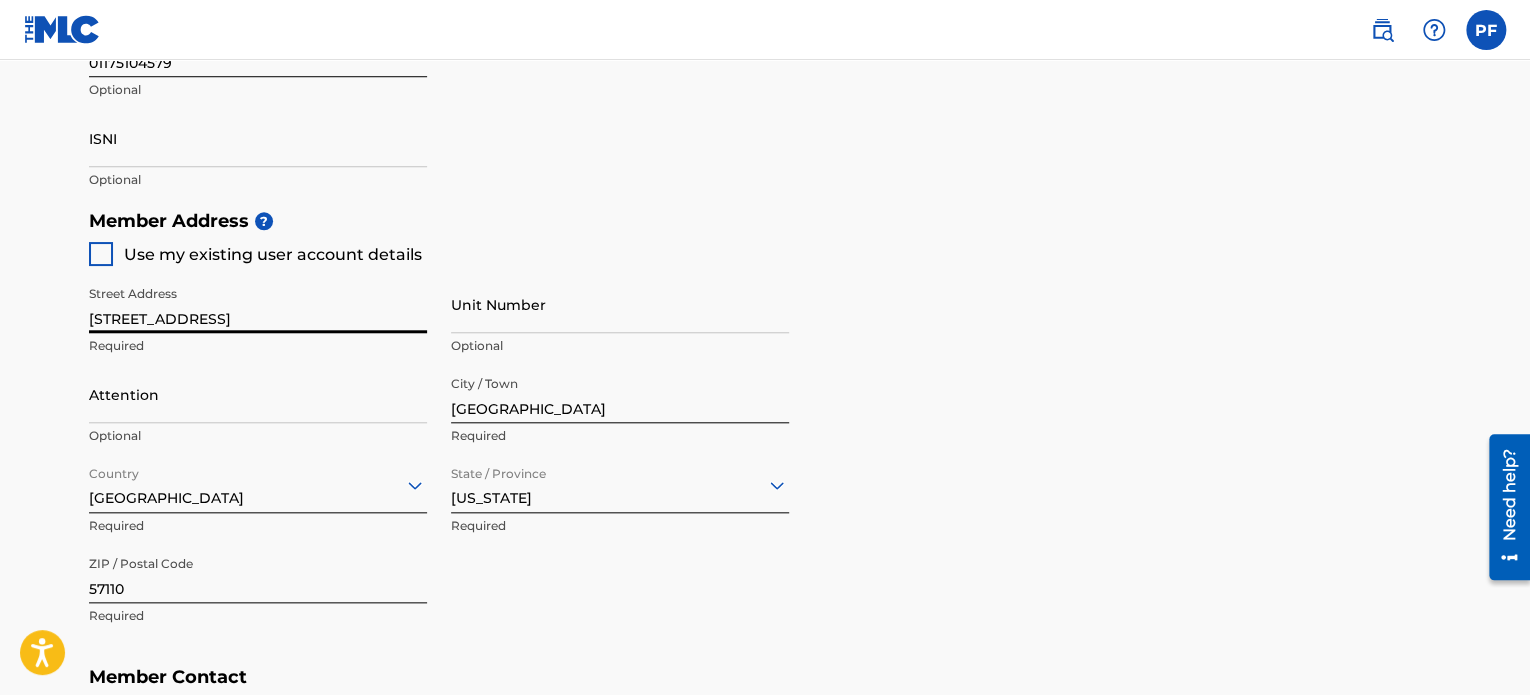 click on "[STREET_ADDRESS]" at bounding box center [258, 304] 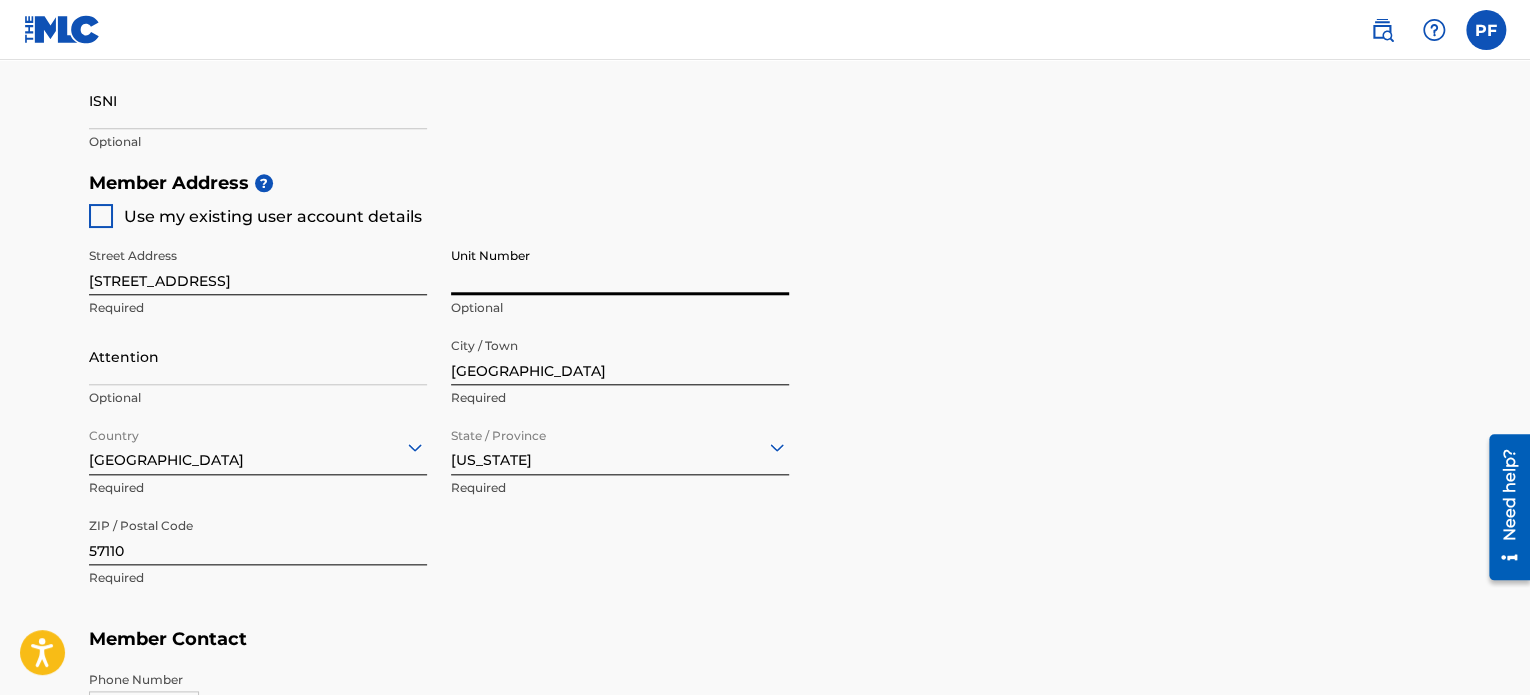 scroll, scrollTop: 816, scrollLeft: 0, axis: vertical 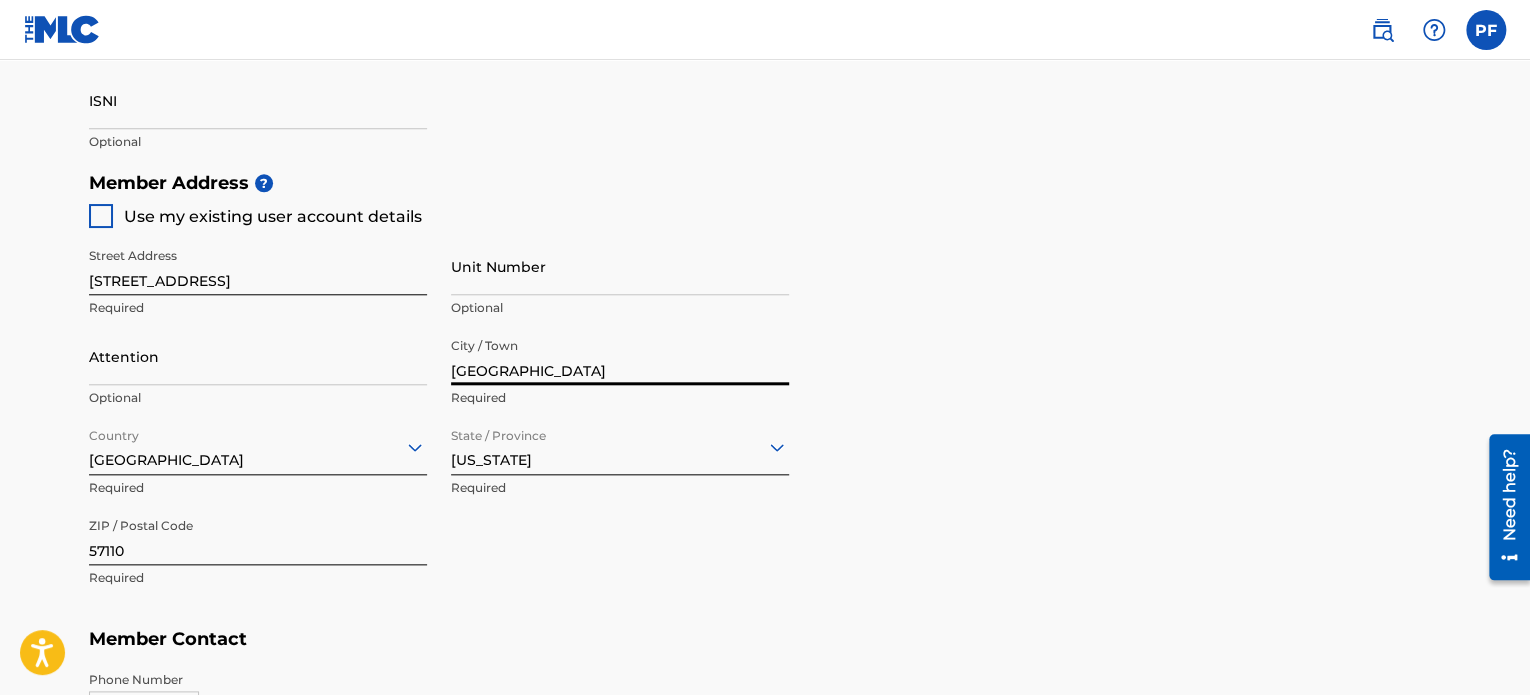 click on "[GEOGRAPHIC_DATA]" at bounding box center (620, 356) 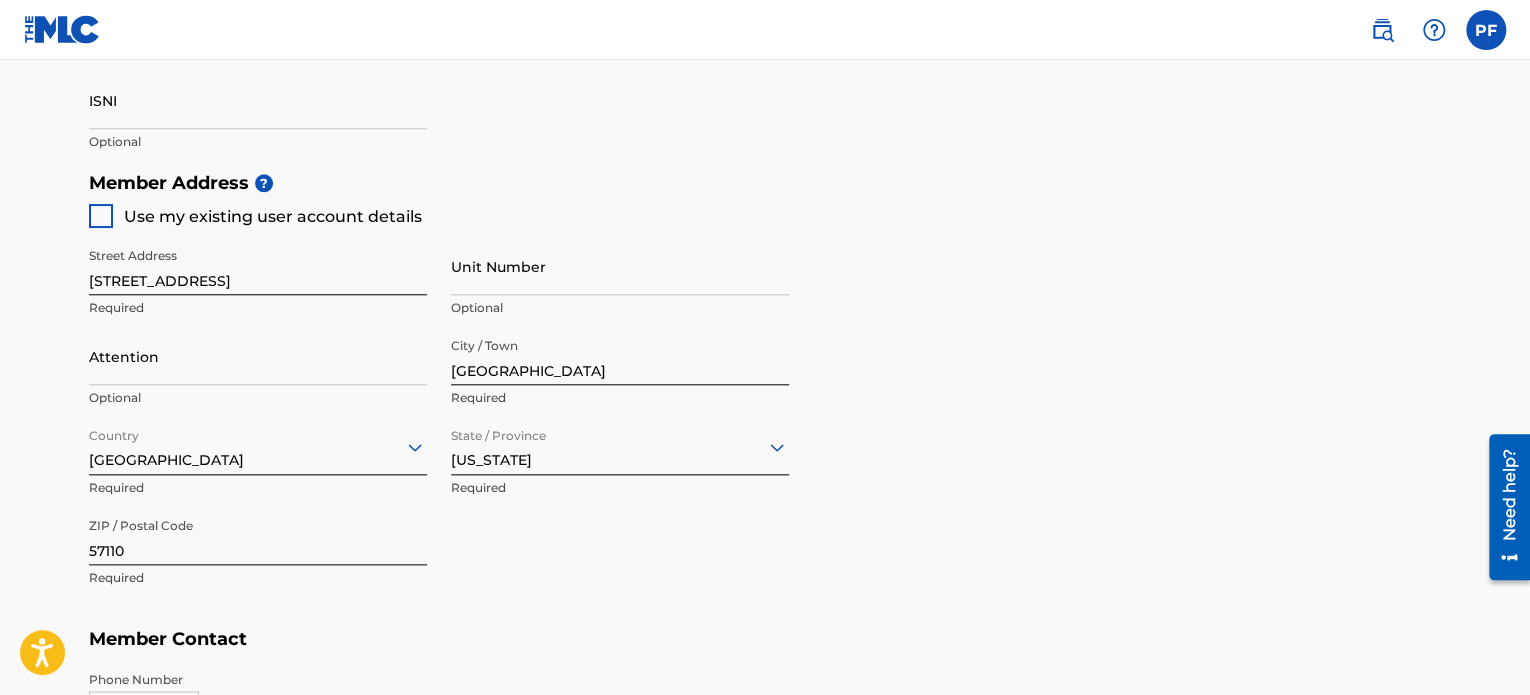 click on "[US_STATE]" at bounding box center [620, 446] 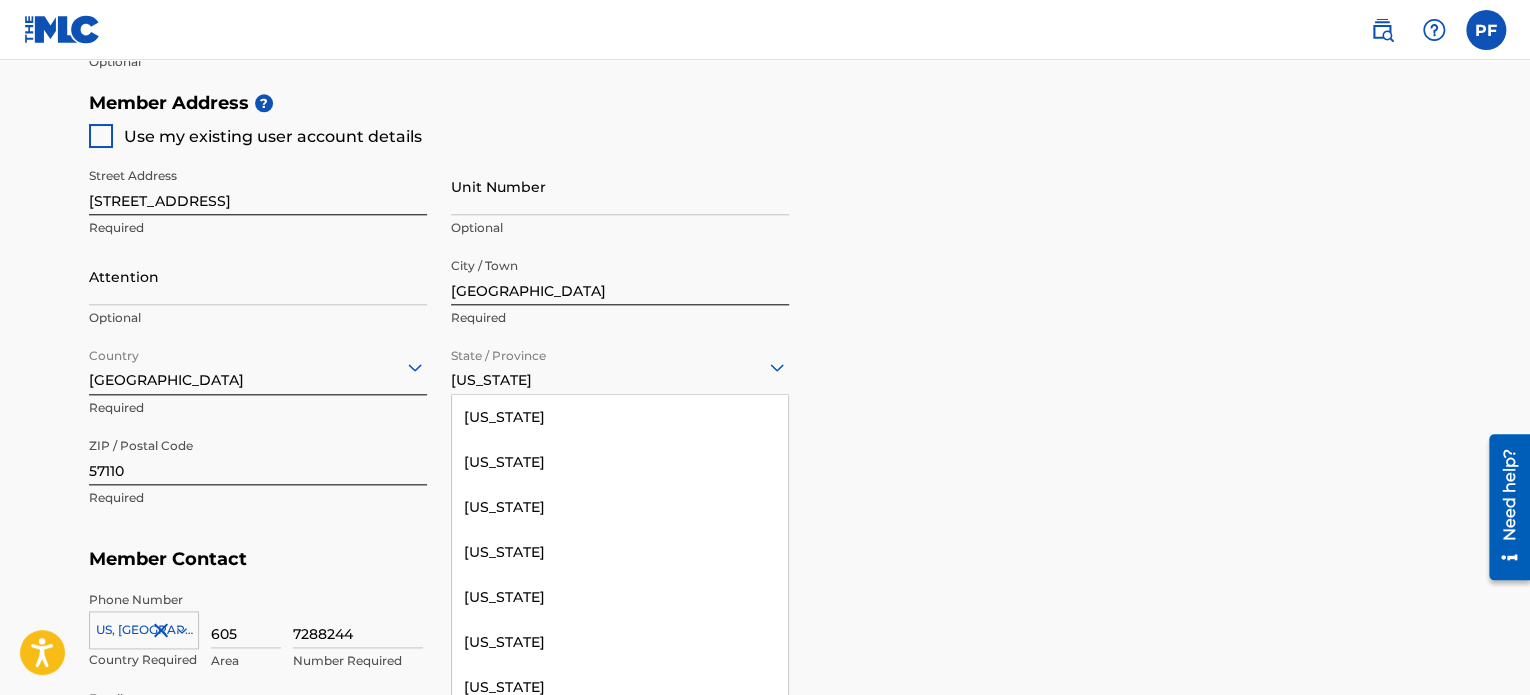 click on "[US_STATE]" at bounding box center (620, 2307) 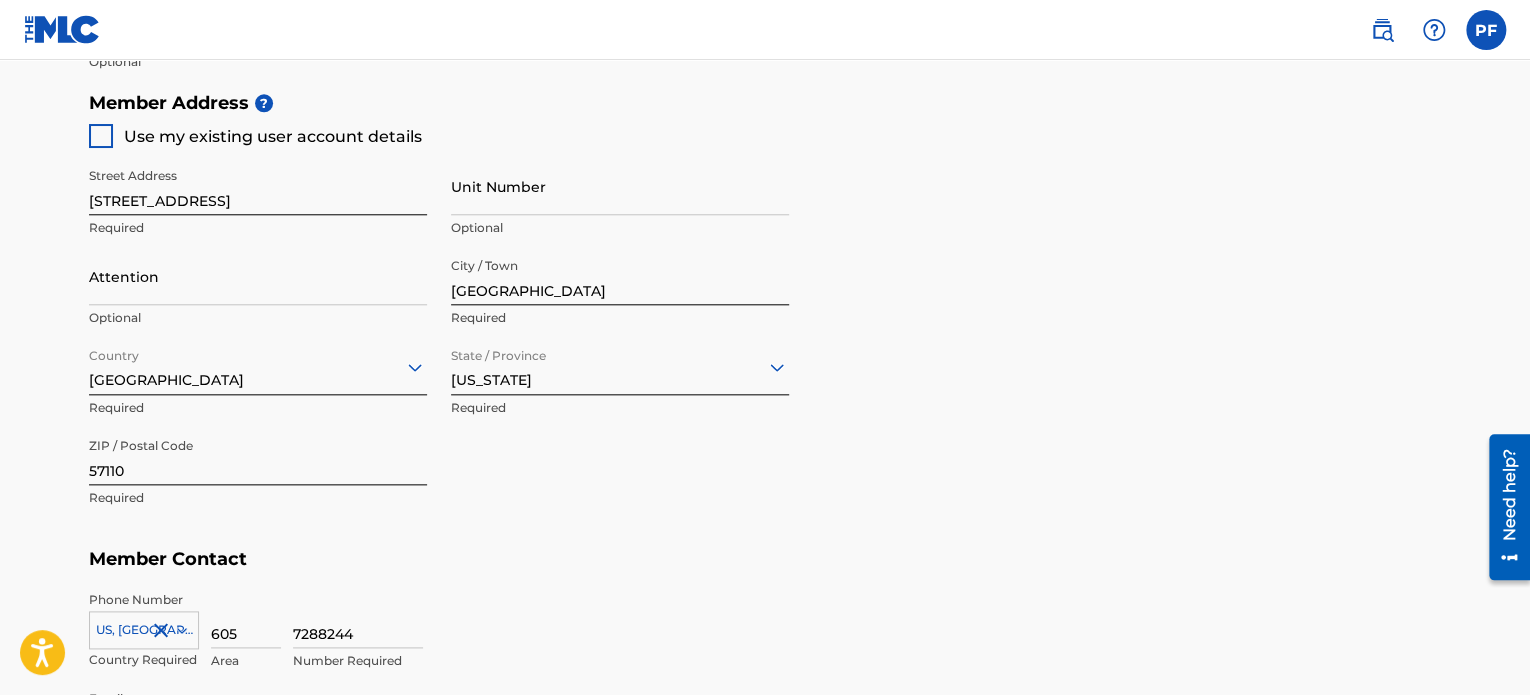 click on "[US_STATE]" at bounding box center [620, 366] 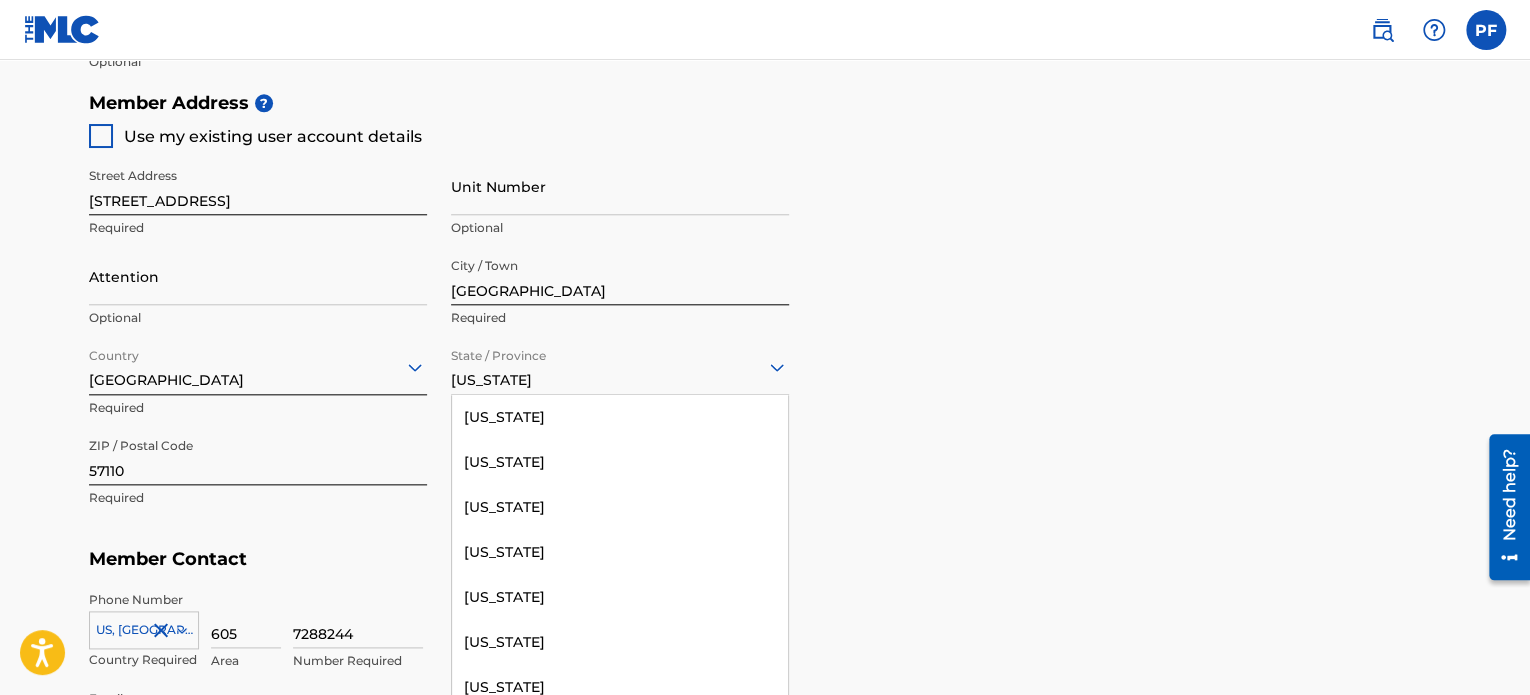scroll, scrollTop: 1650, scrollLeft: 0, axis: vertical 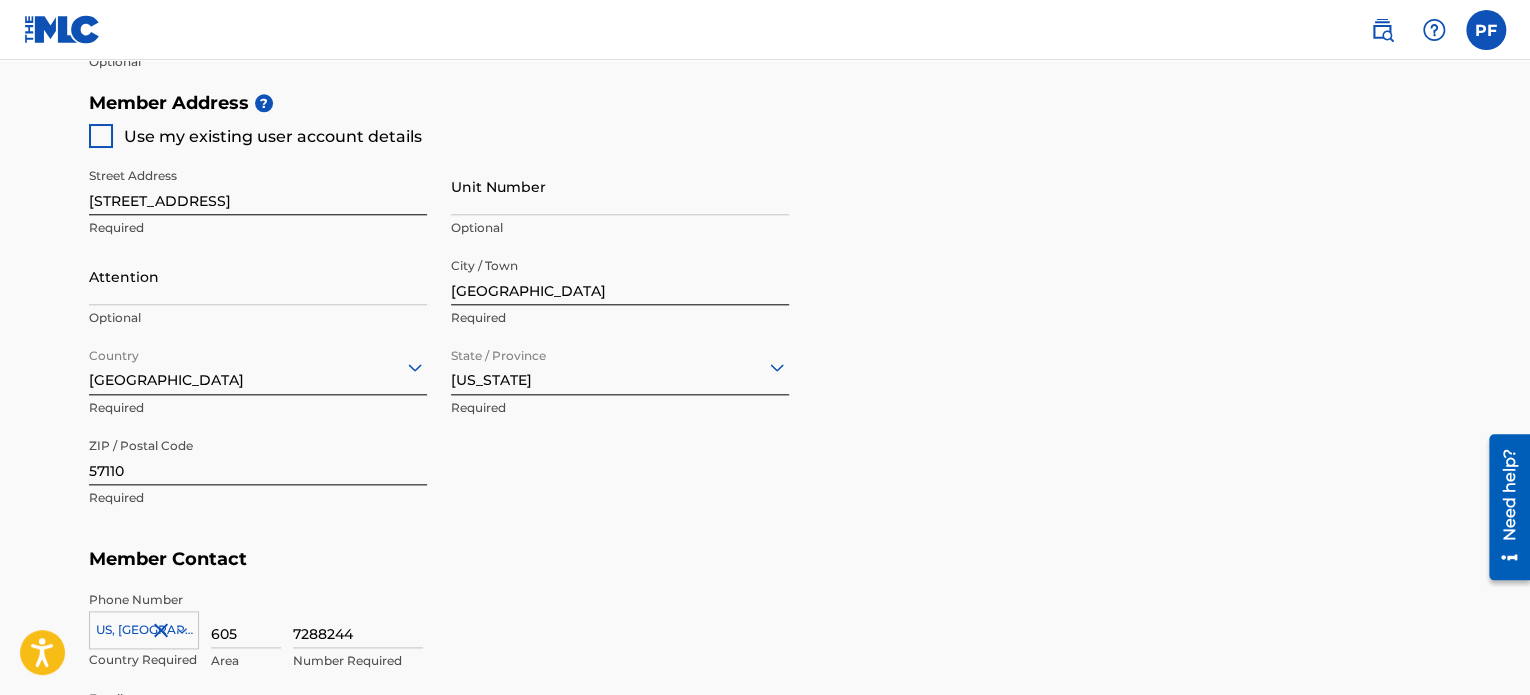 click on "[US_STATE]" at bounding box center (620, 366) 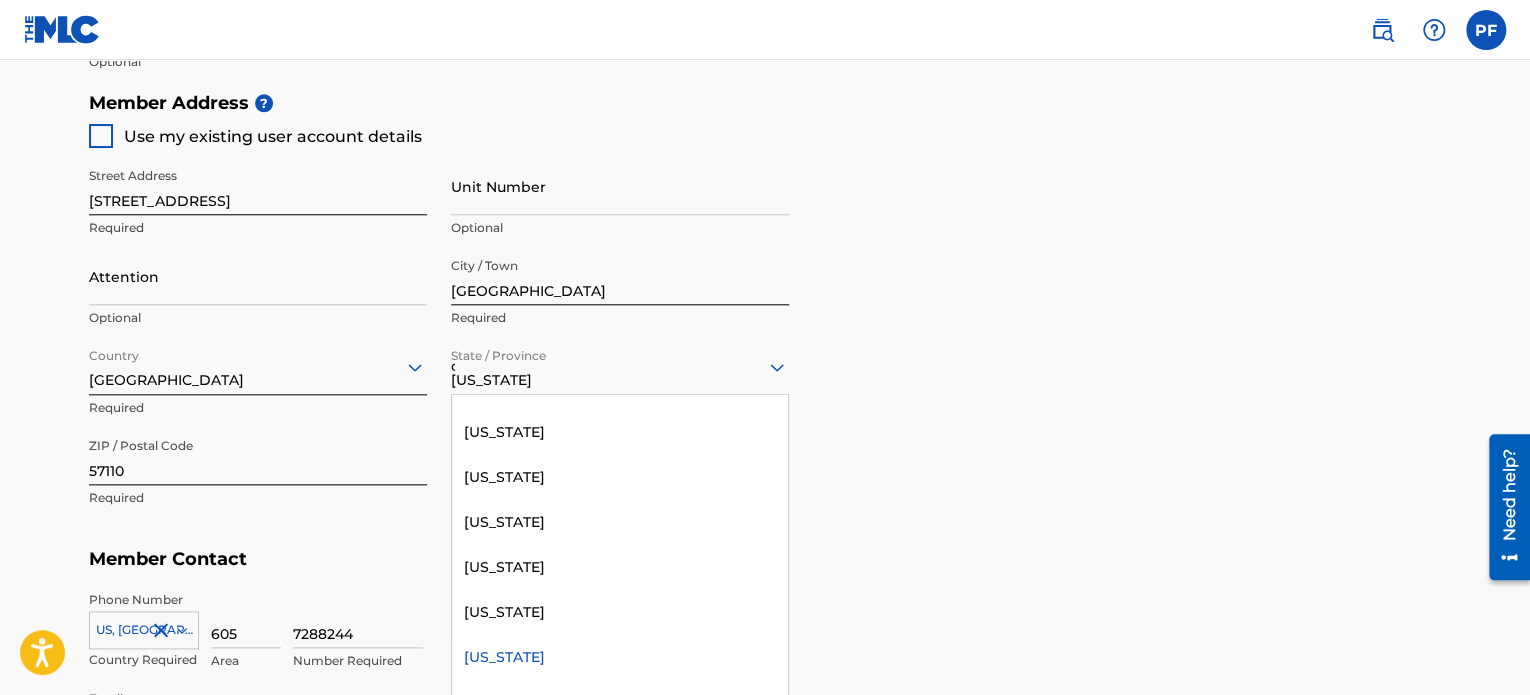 scroll, scrollTop: 0, scrollLeft: 0, axis: both 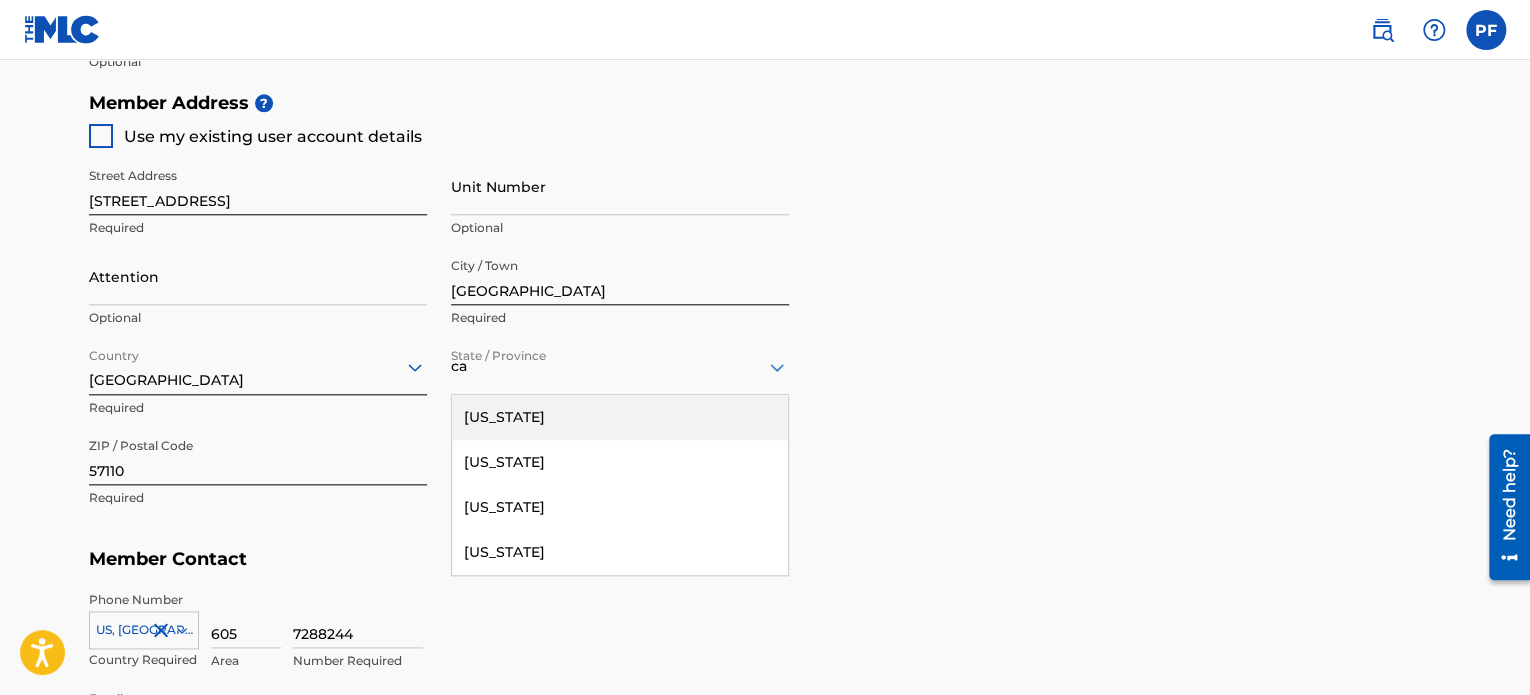 type on "cal" 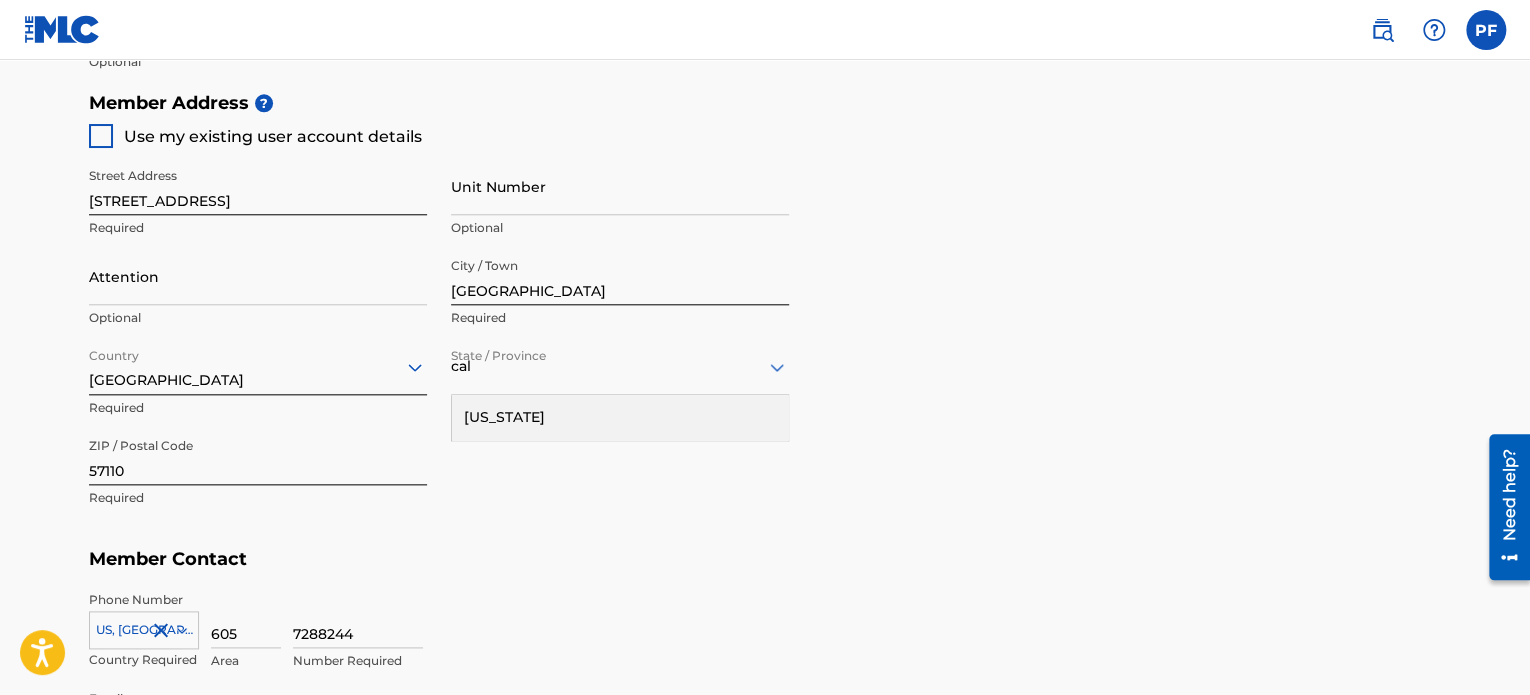 click on "[US_STATE]" at bounding box center (620, 417) 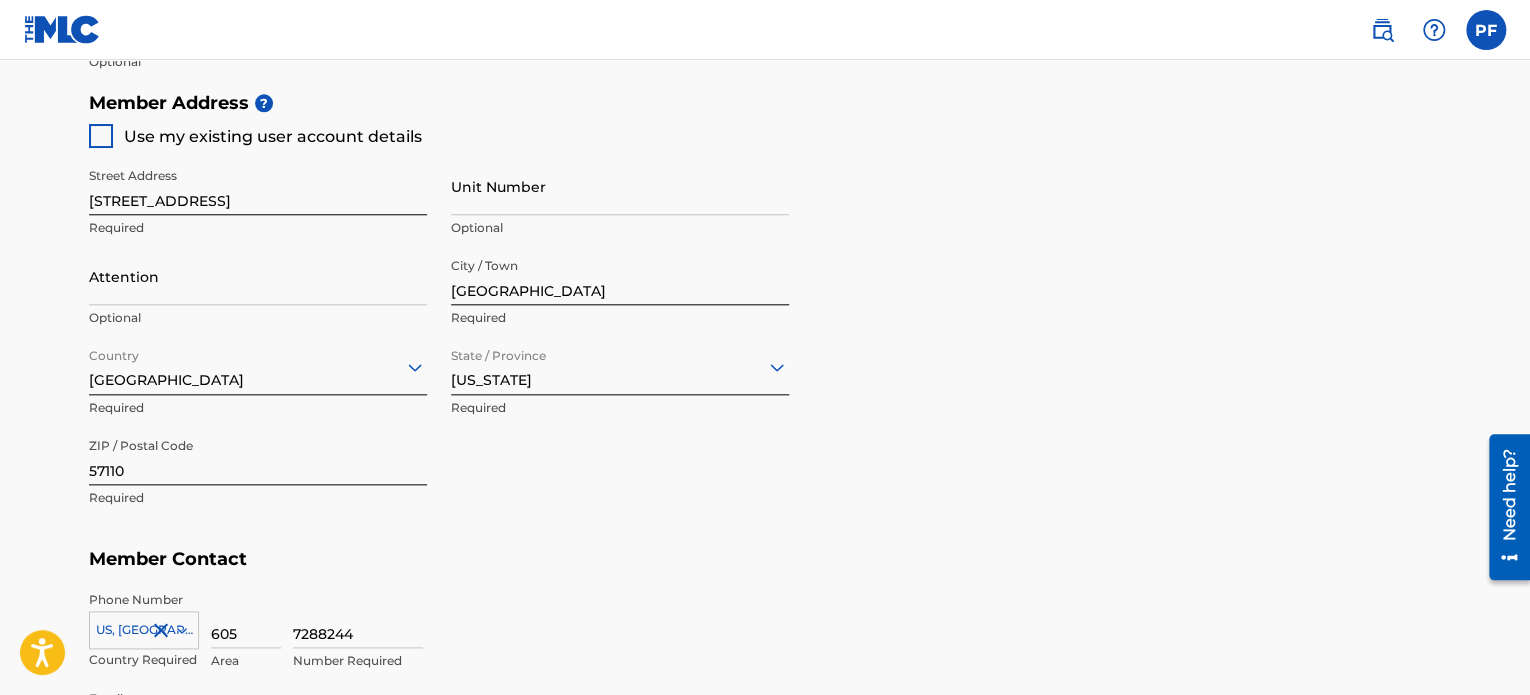 click on "57110" at bounding box center (258, 456) 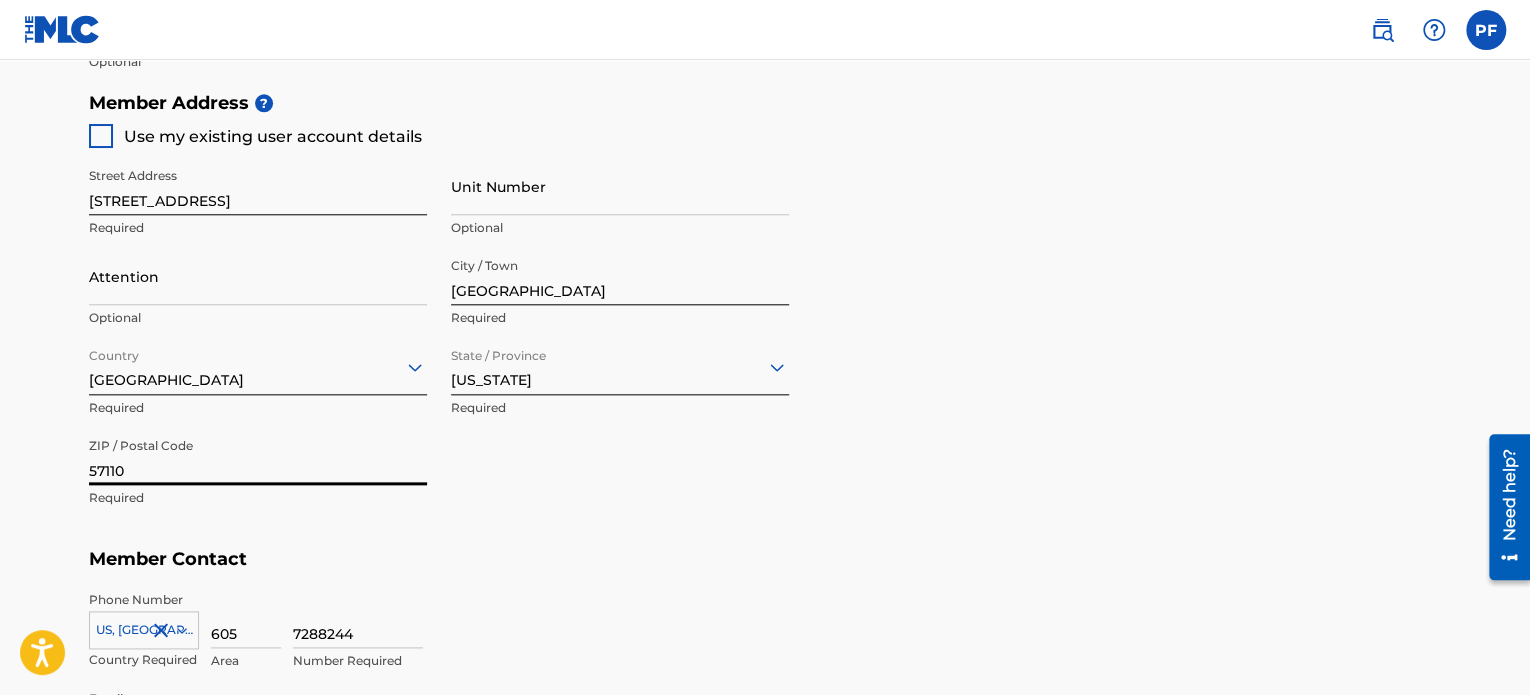 click on "57110" at bounding box center (258, 456) 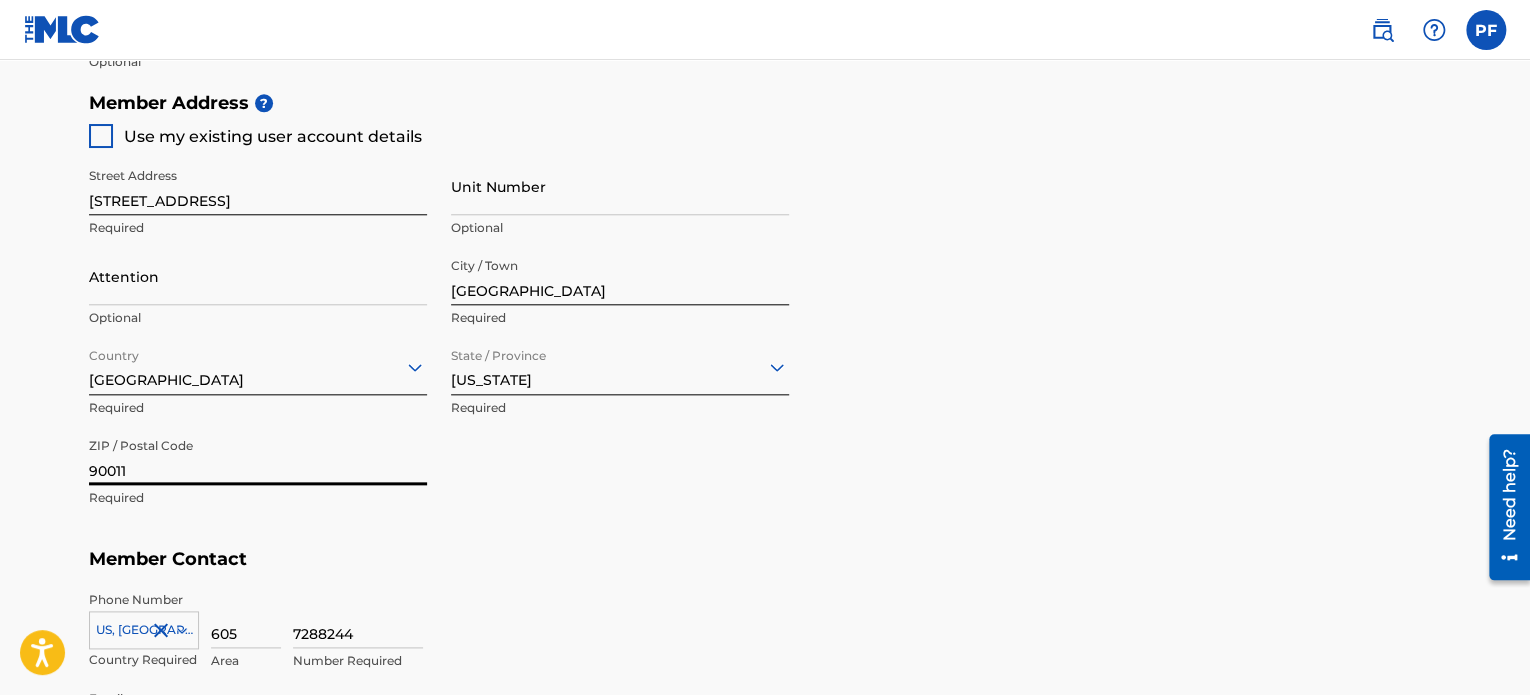 type on "90011" 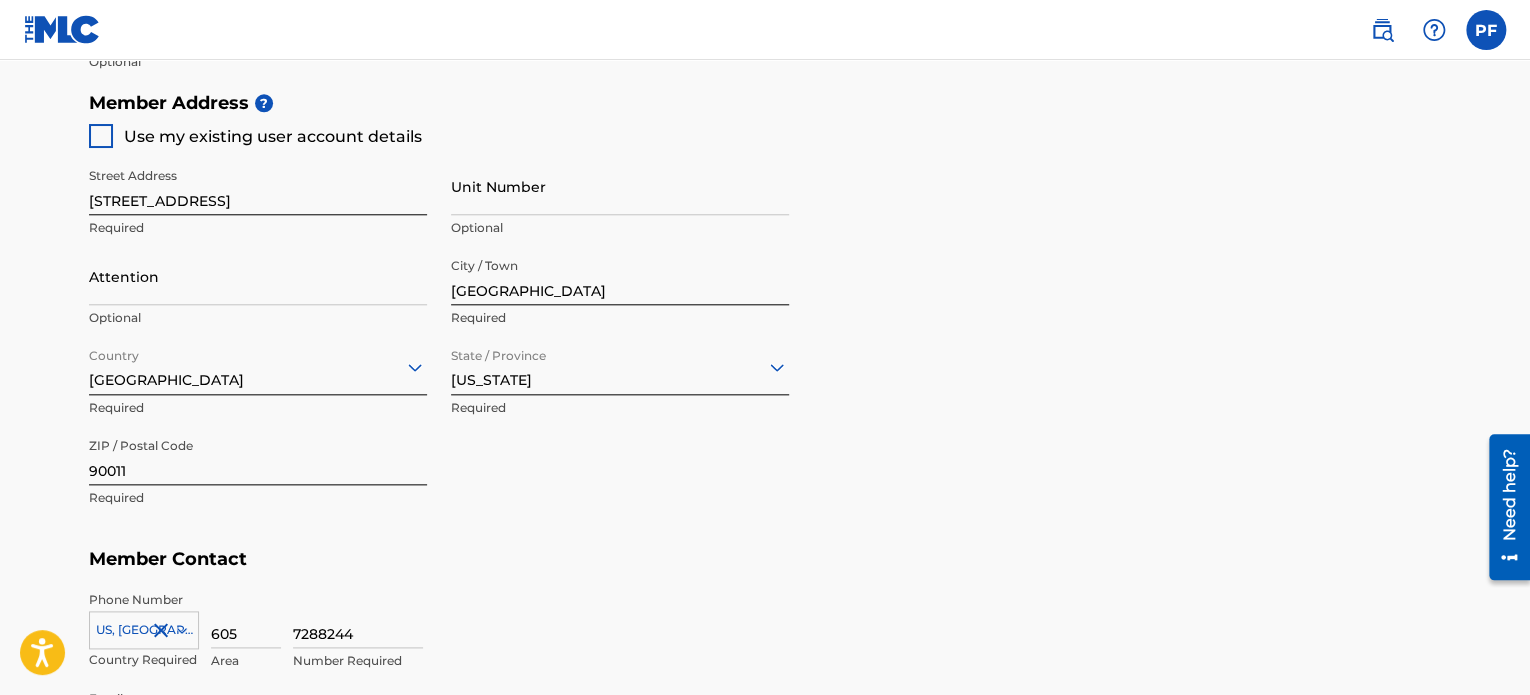 scroll, scrollTop: 1256, scrollLeft: 0, axis: vertical 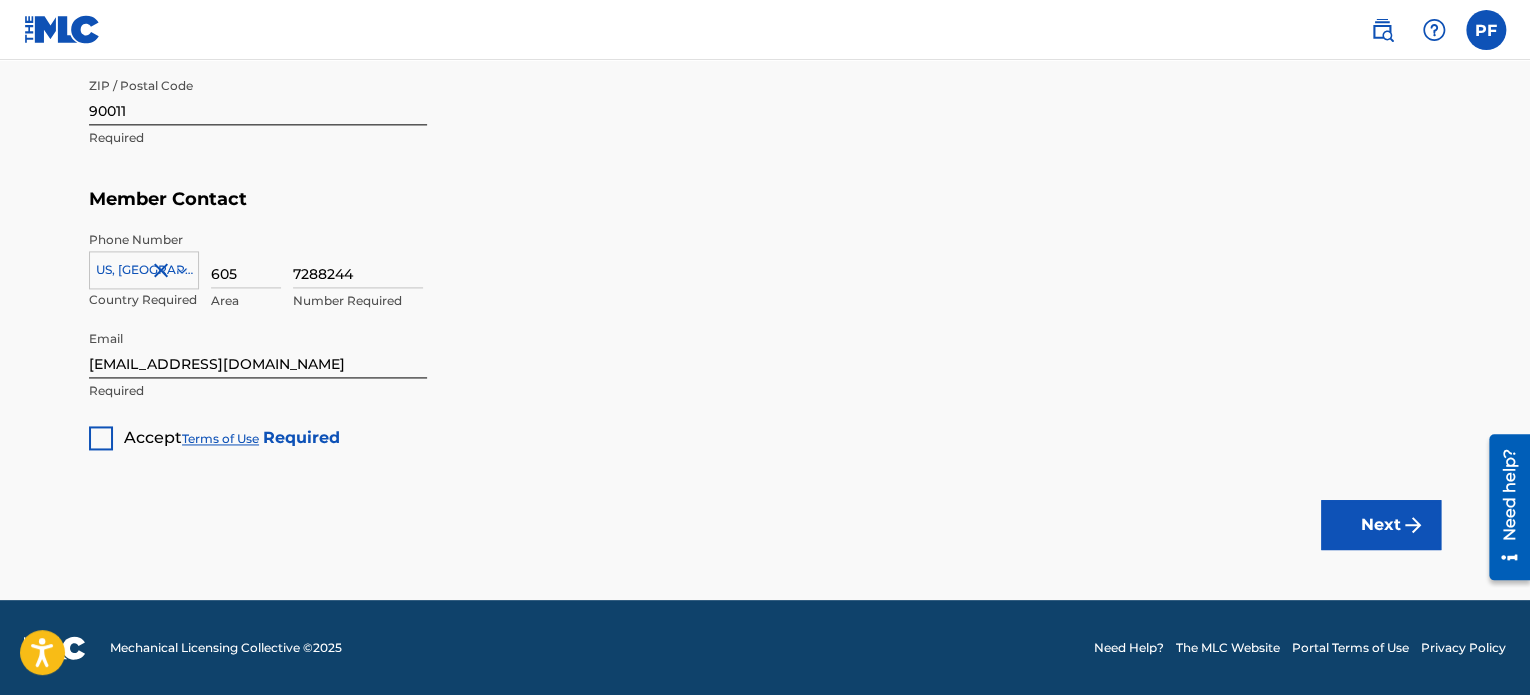 click at bounding box center (101, 438) 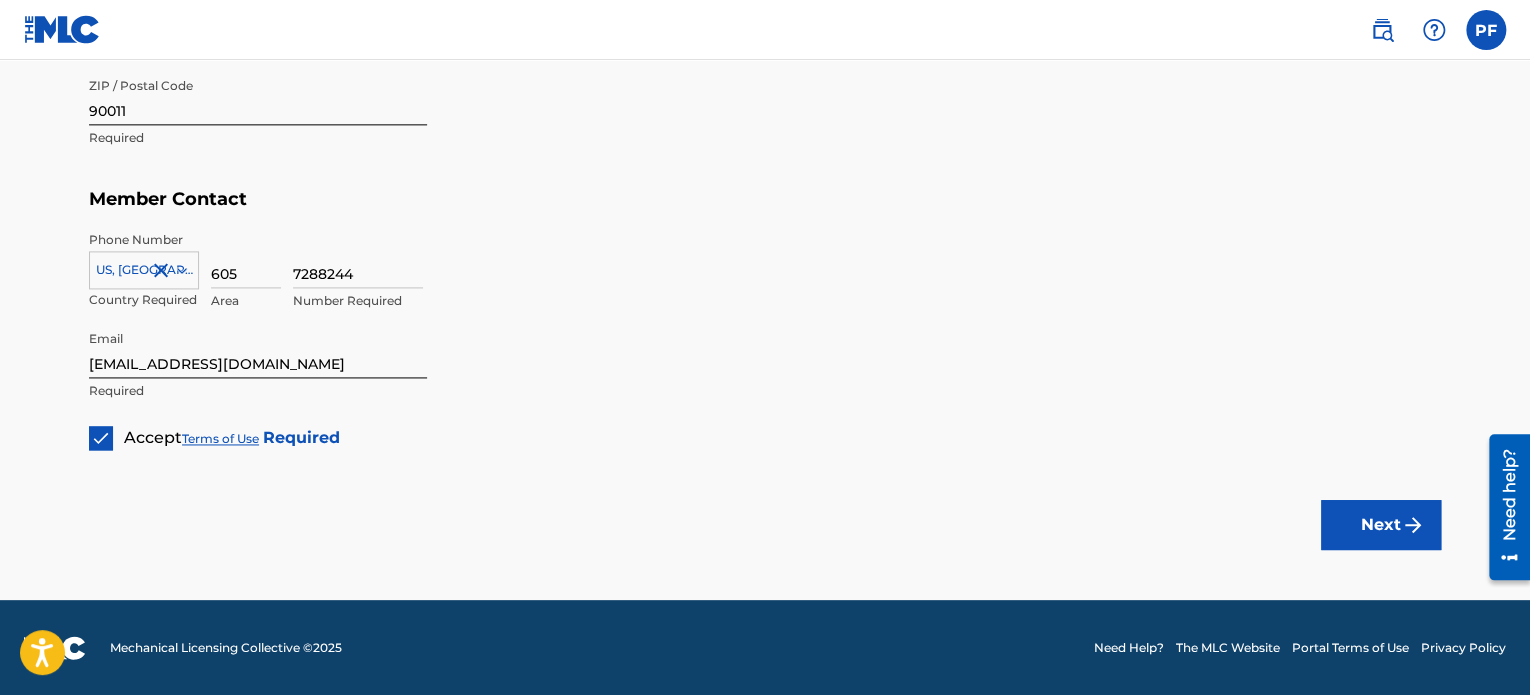 click on "Next" at bounding box center [1381, 525] 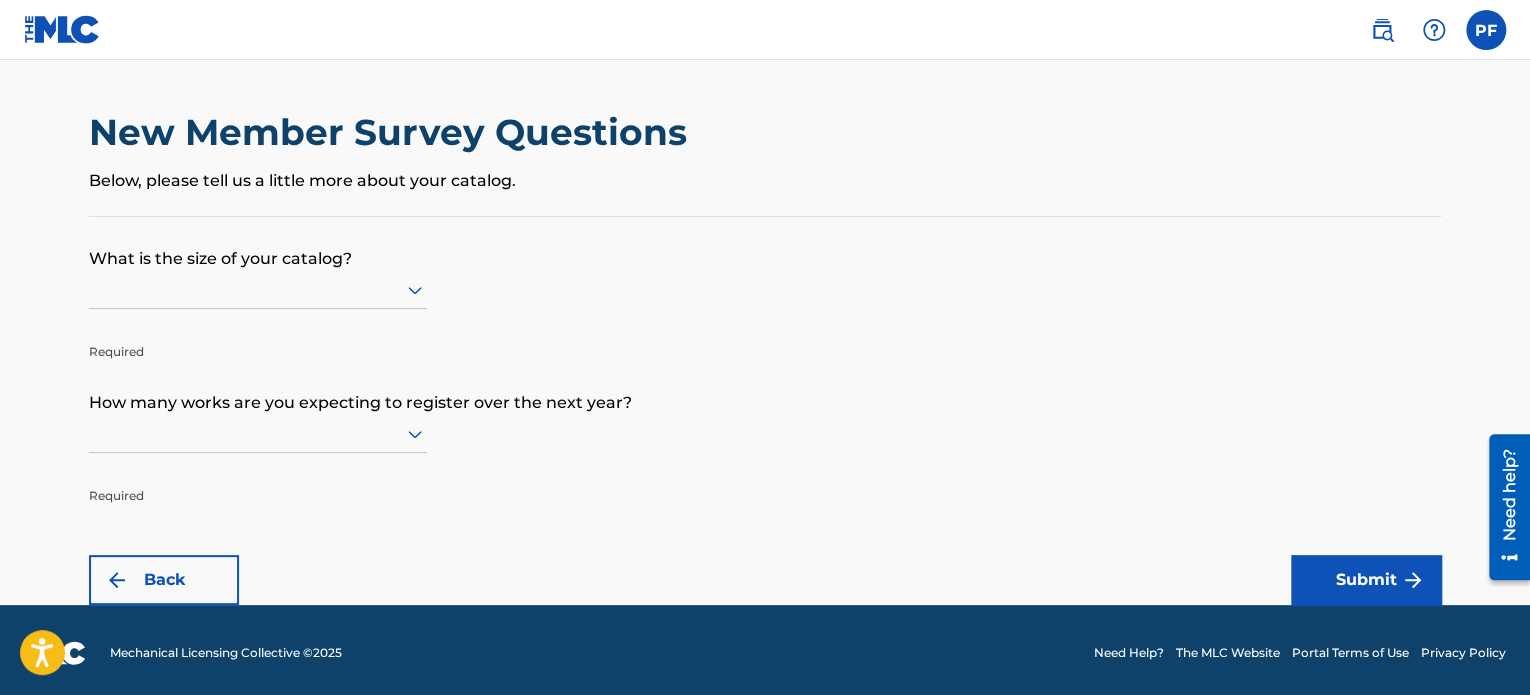 click at bounding box center [258, 289] 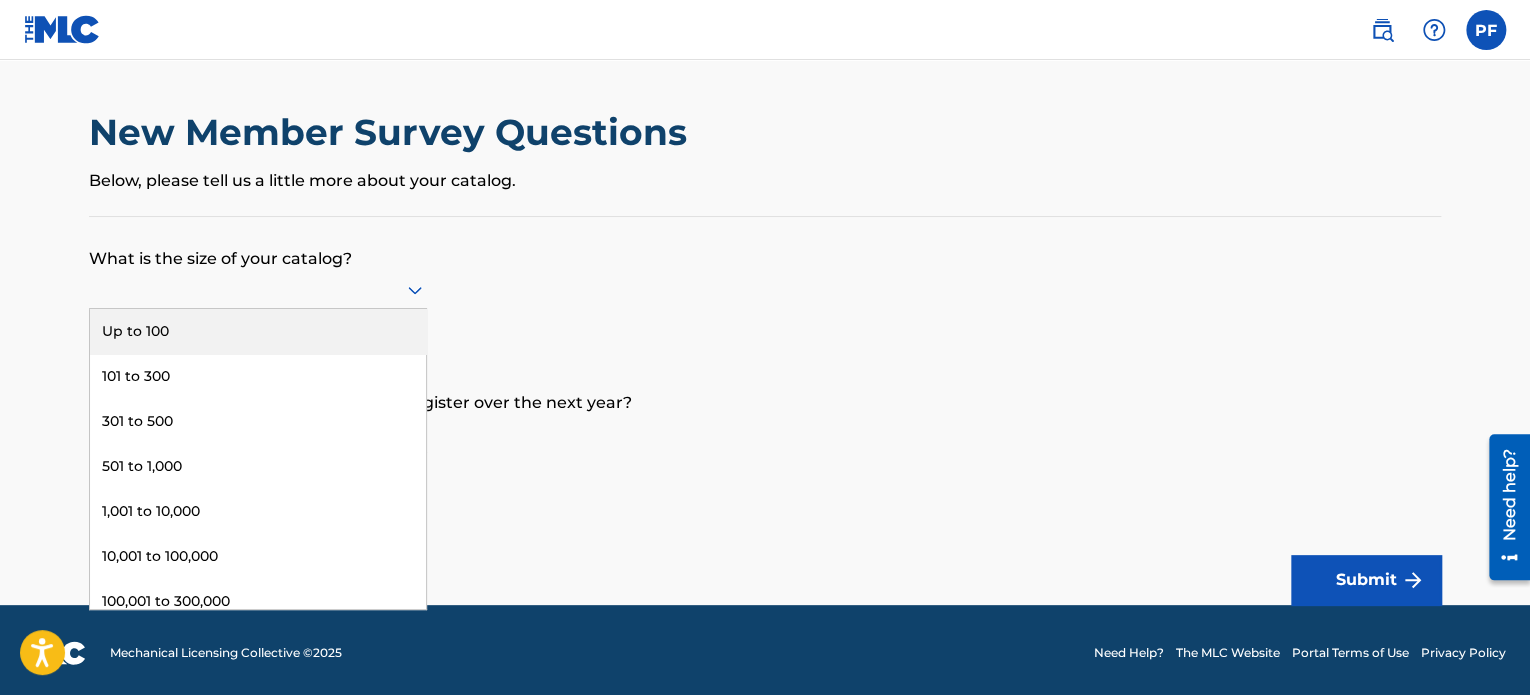 click on "Up to 100" at bounding box center [258, 331] 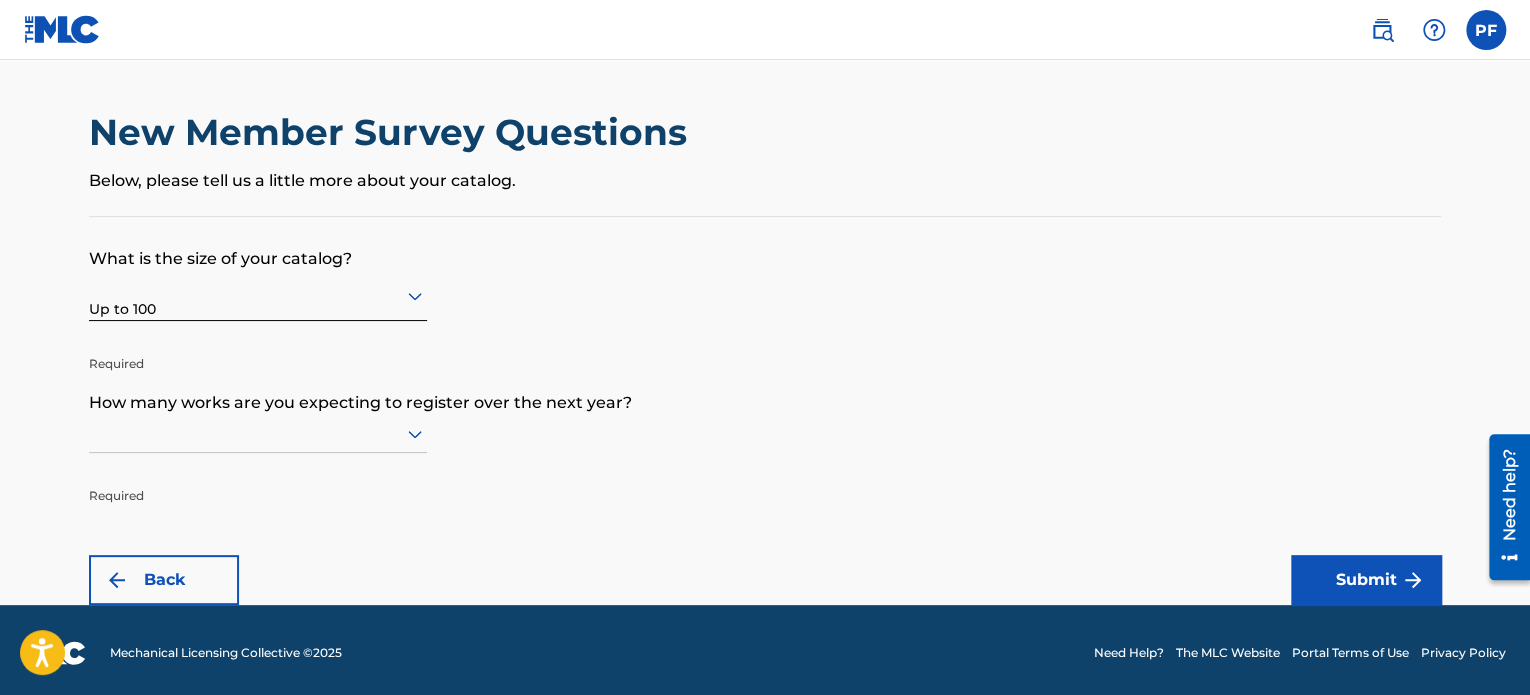 scroll, scrollTop: 5, scrollLeft: 0, axis: vertical 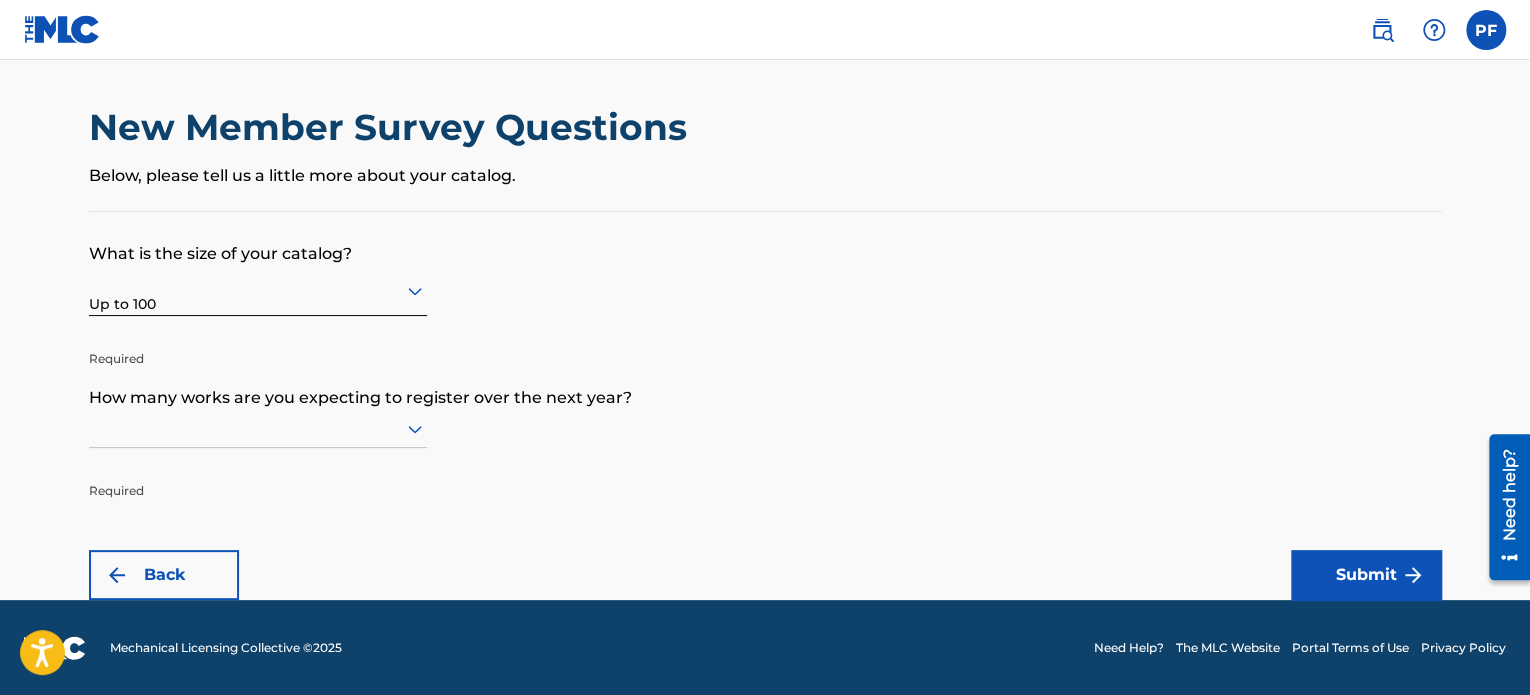 click 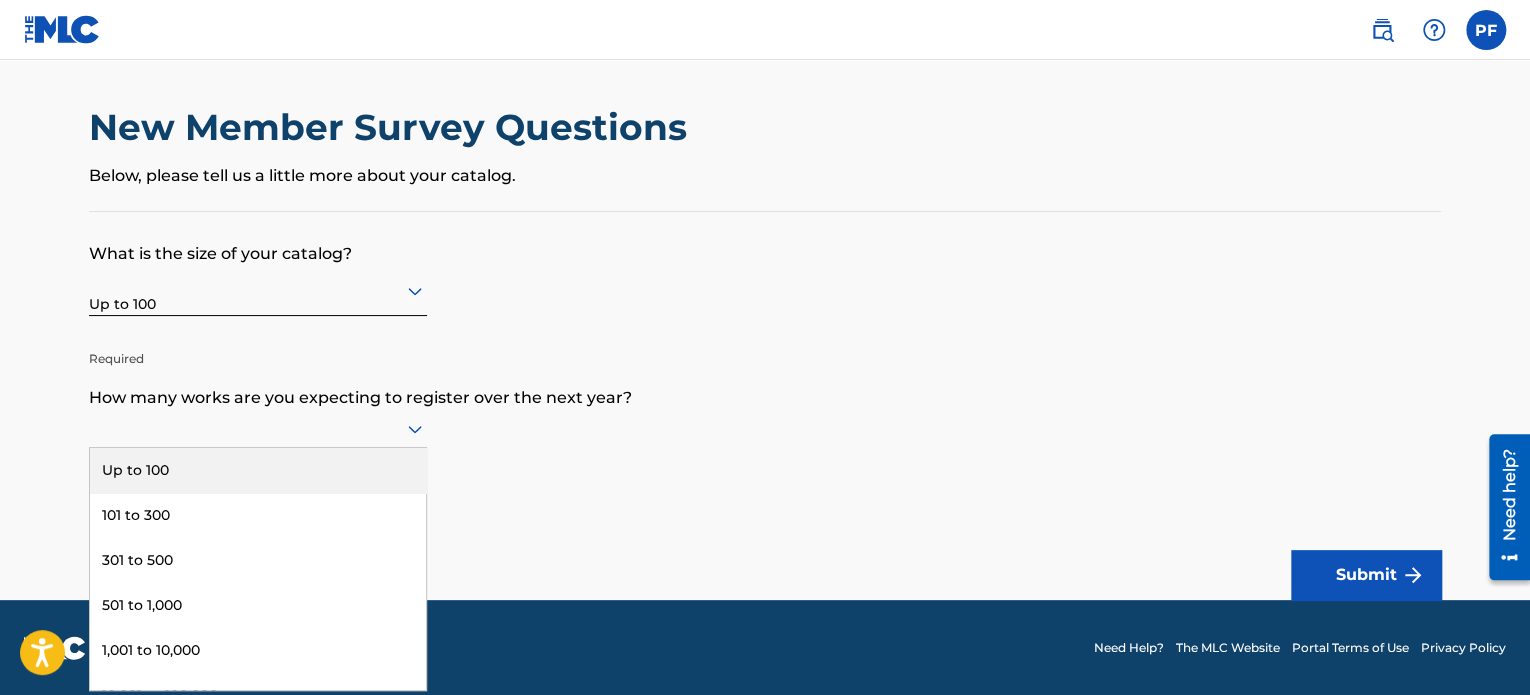 click on "Up to 100" at bounding box center [258, 470] 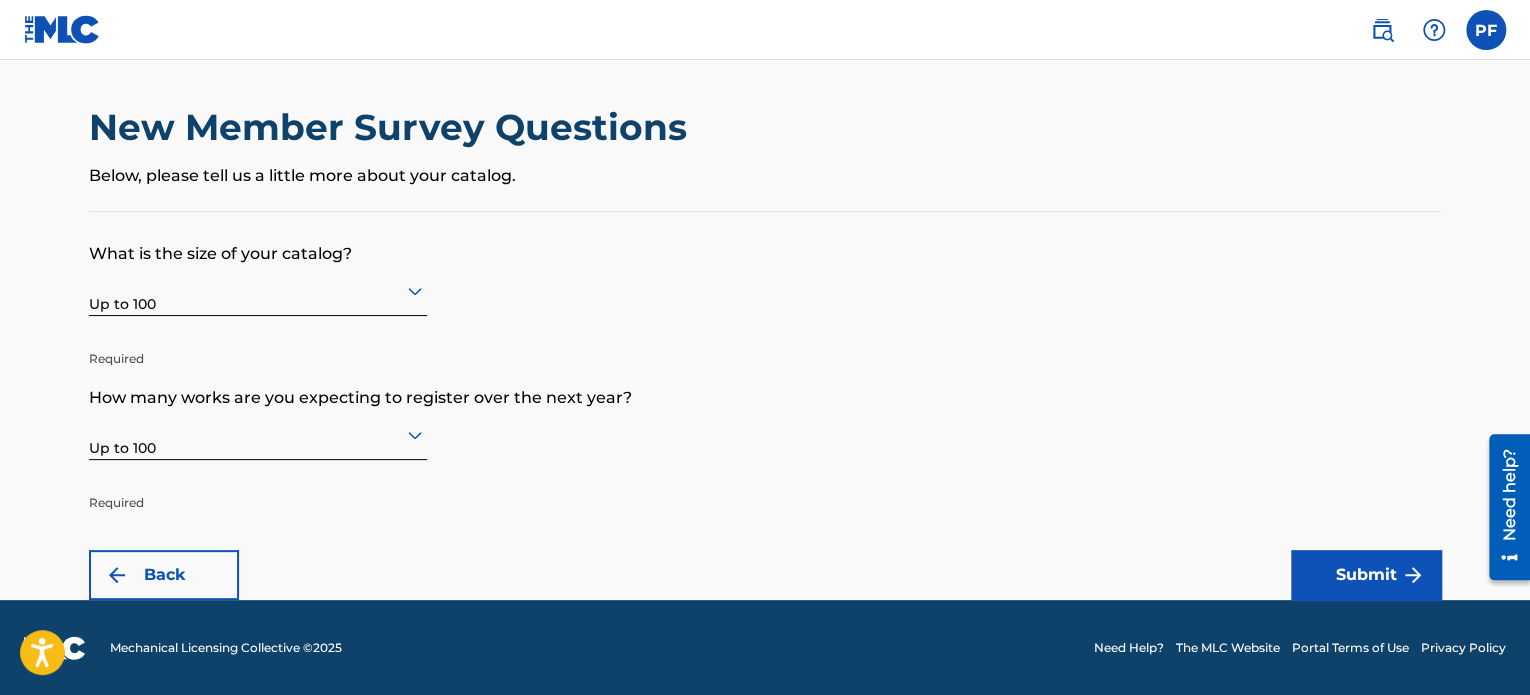 click at bounding box center (258, 434) 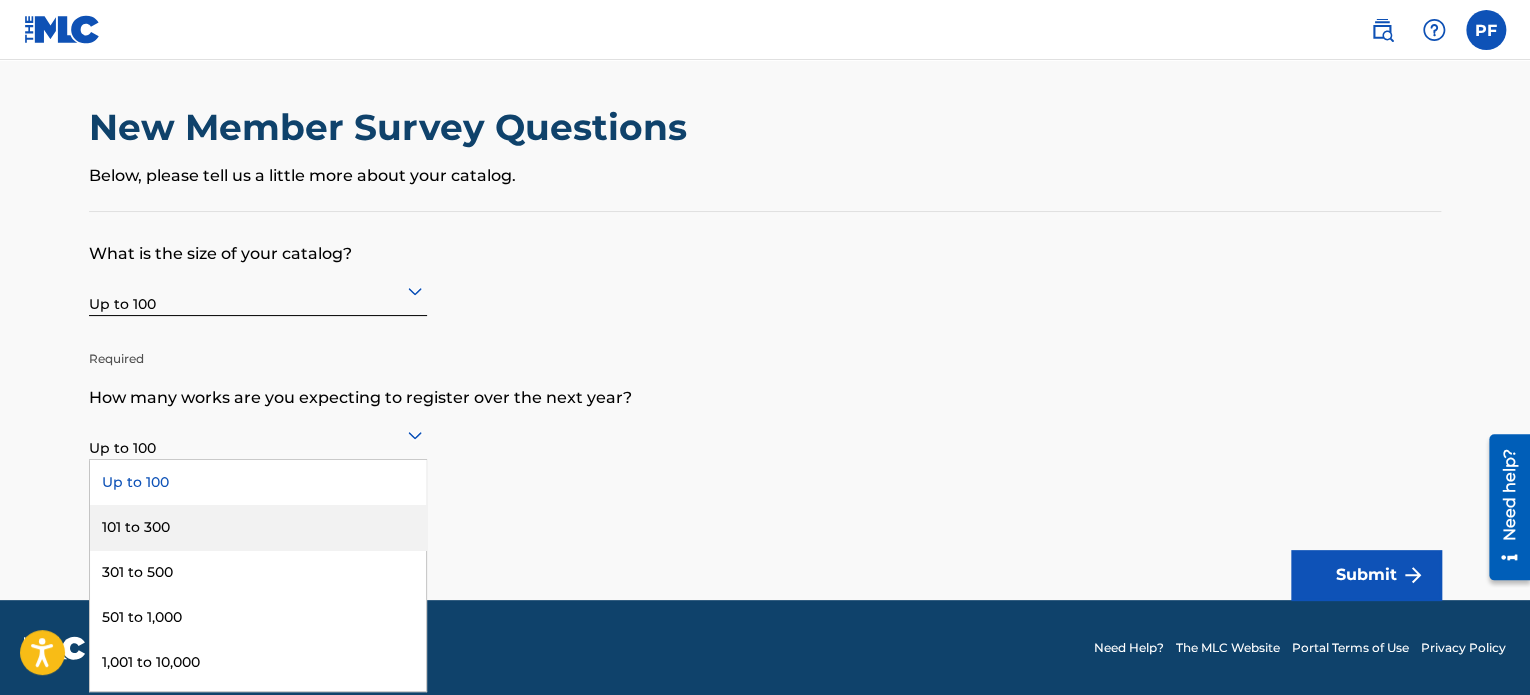 click on "101 to 300" at bounding box center [258, 527] 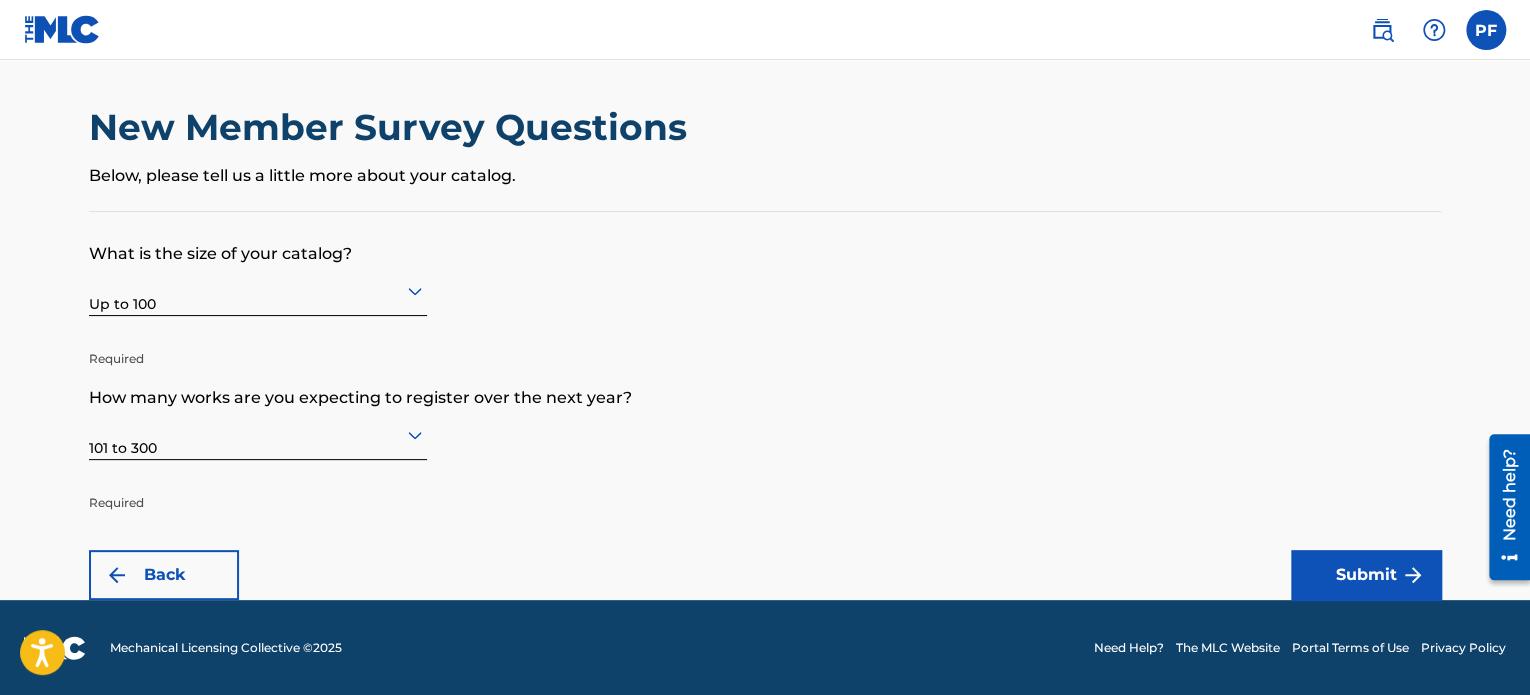 click on "Submit" at bounding box center (1366, 575) 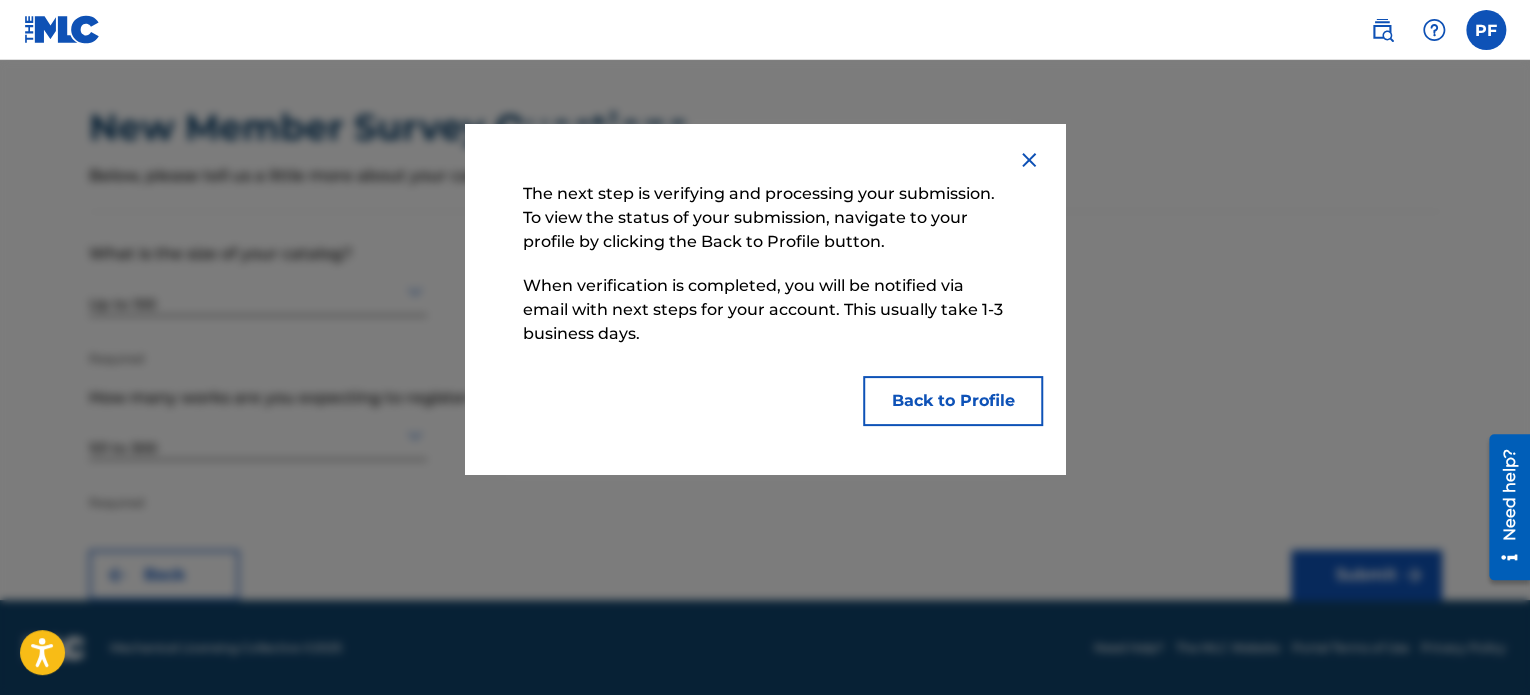 click on "Back to Profile" at bounding box center (953, 401) 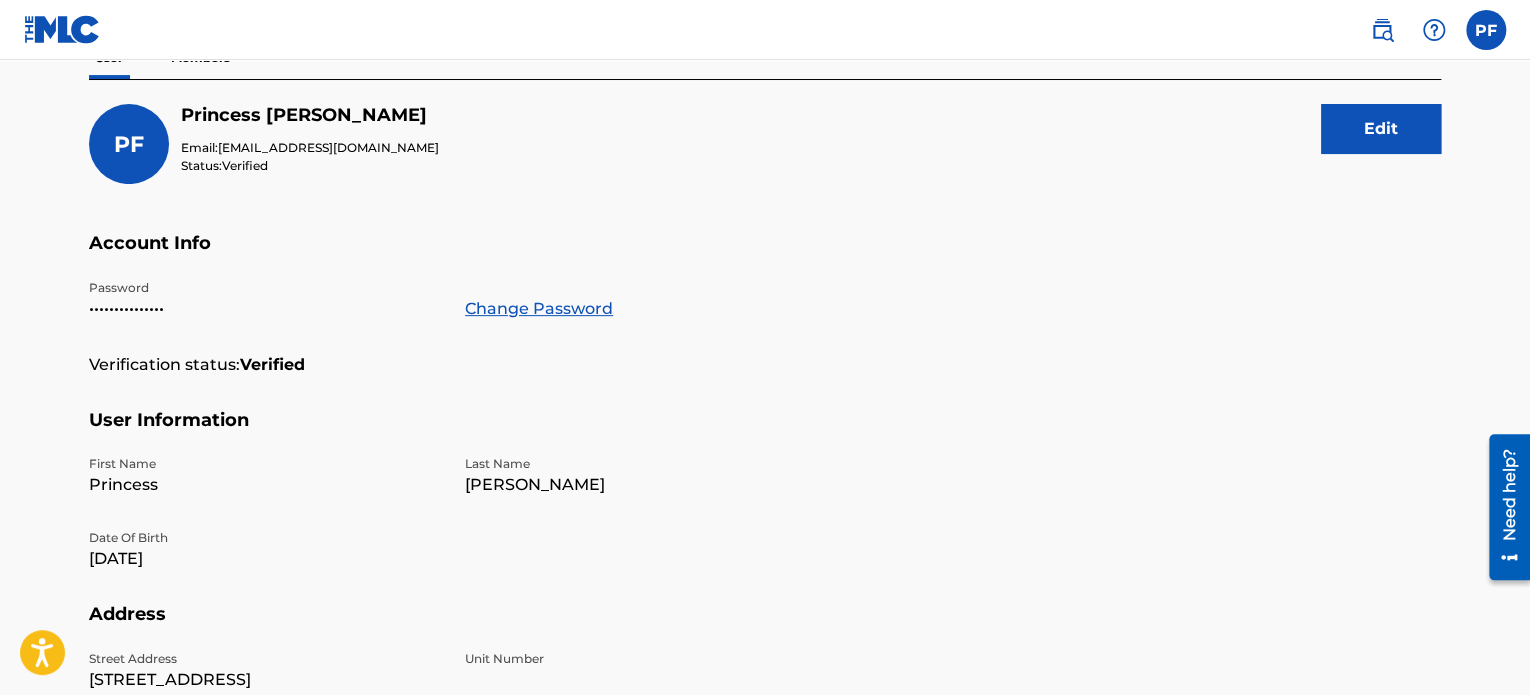 scroll, scrollTop: 0, scrollLeft: 0, axis: both 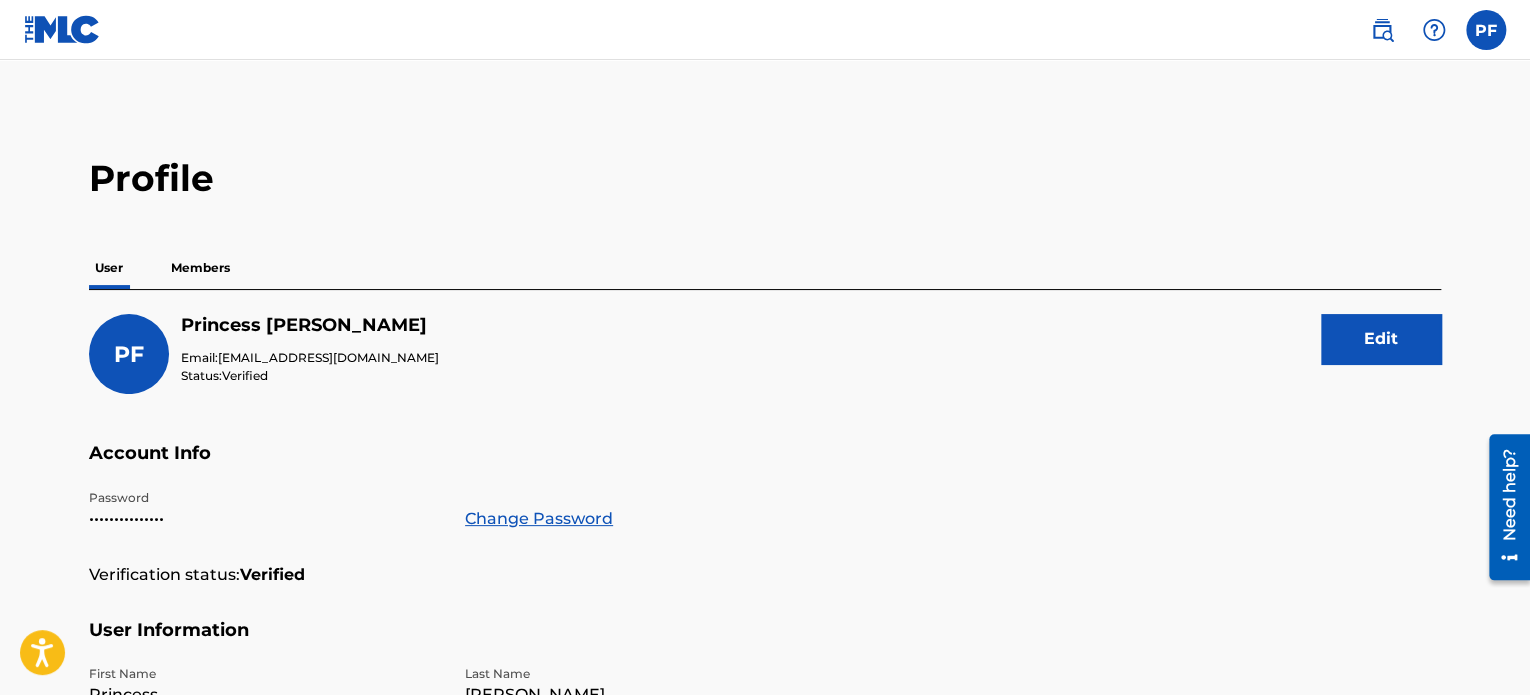 click at bounding box center (1382, 30) 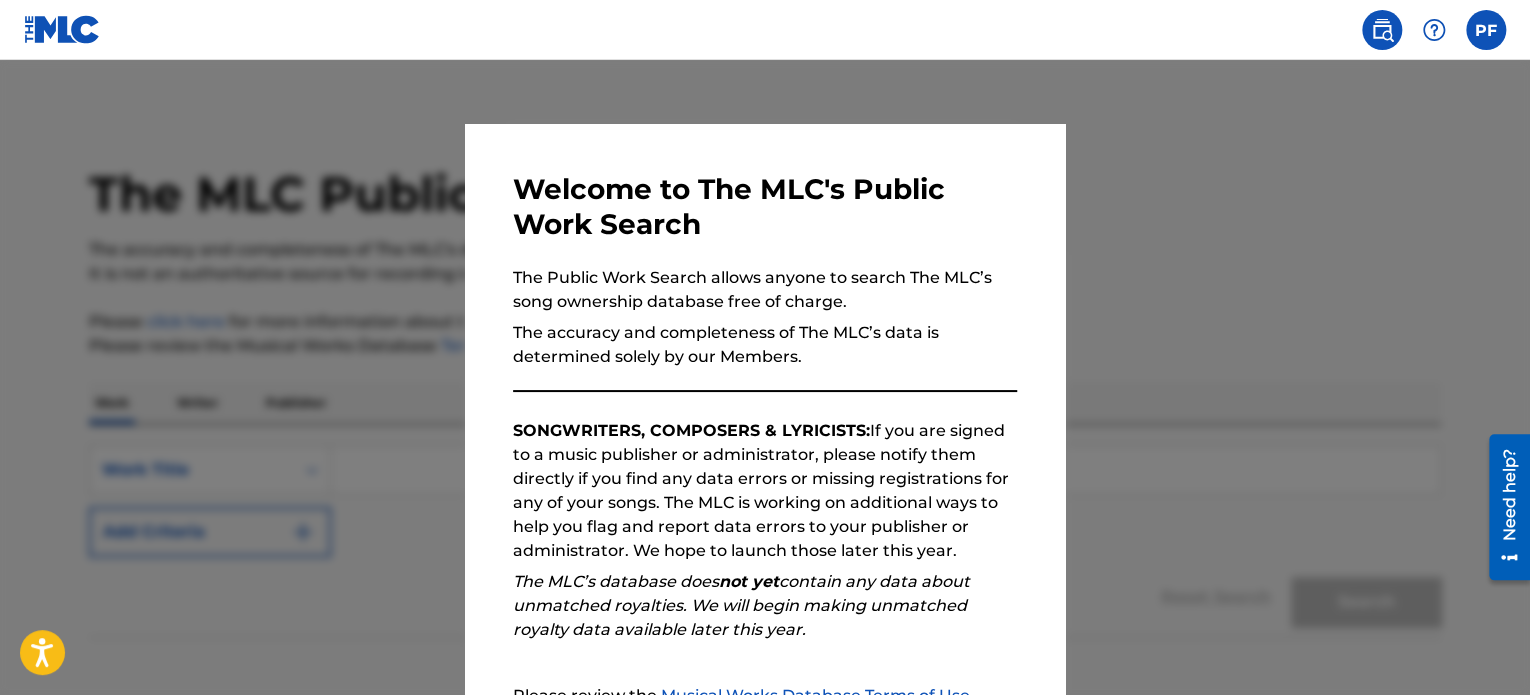 scroll, scrollTop: 110, scrollLeft: 0, axis: vertical 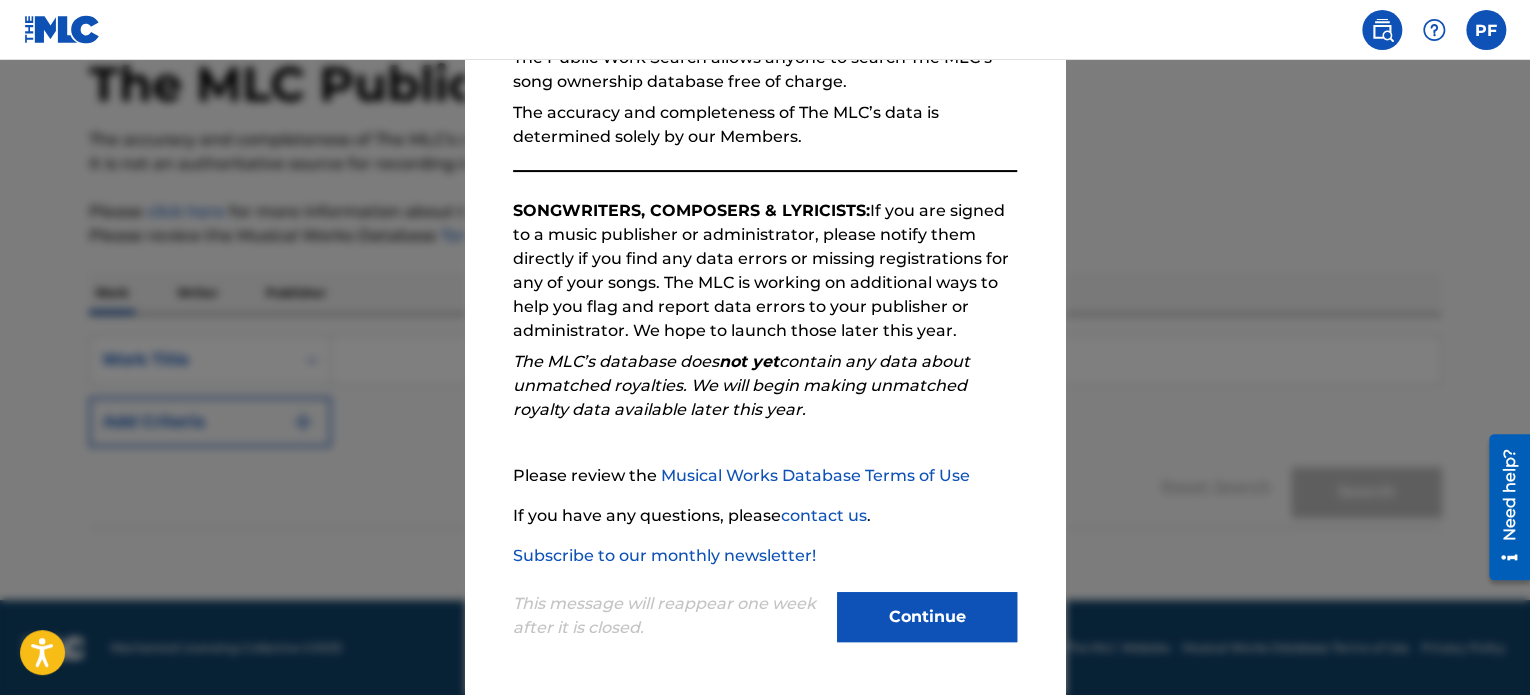 click on "Continue" at bounding box center [927, 617] 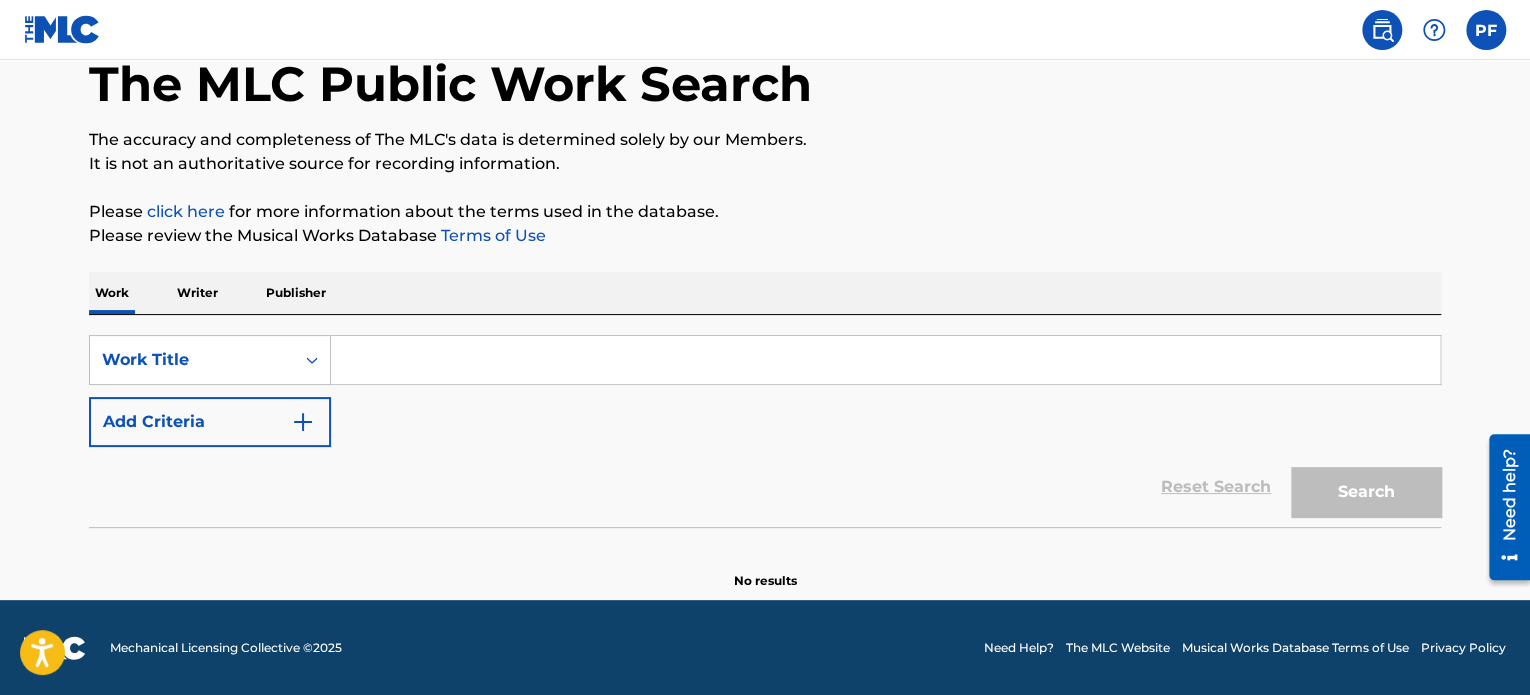 click on "Writer" at bounding box center [197, 293] 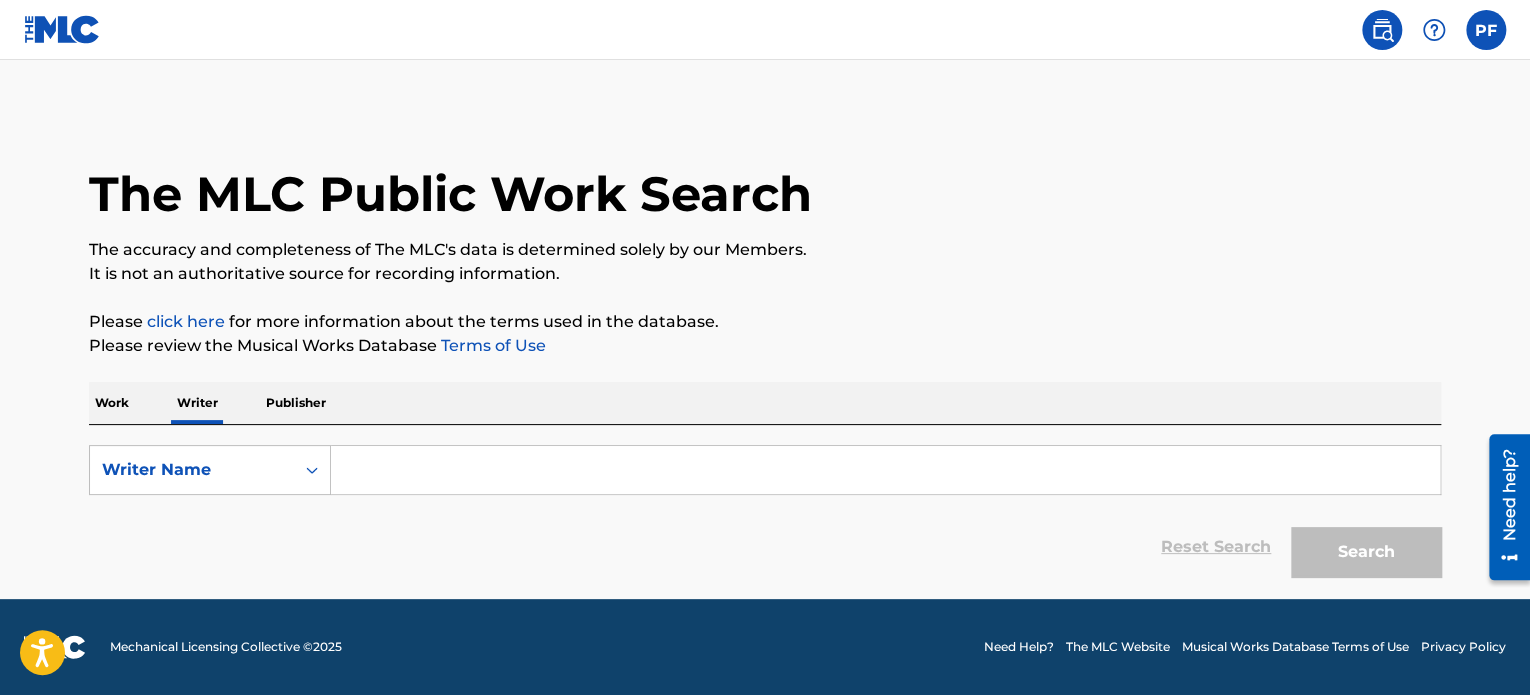 scroll, scrollTop: 0, scrollLeft: 0, axis: both 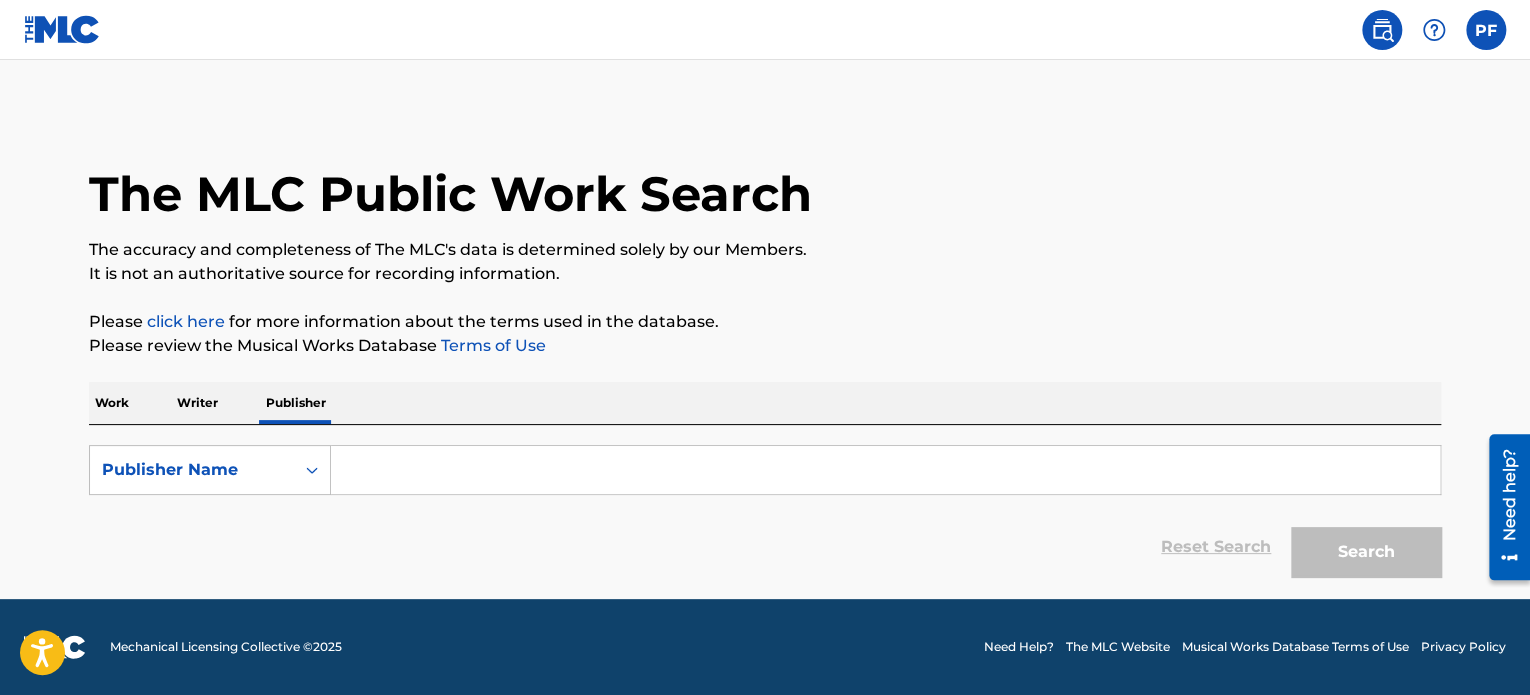 click at bounding box center (1486, 30) 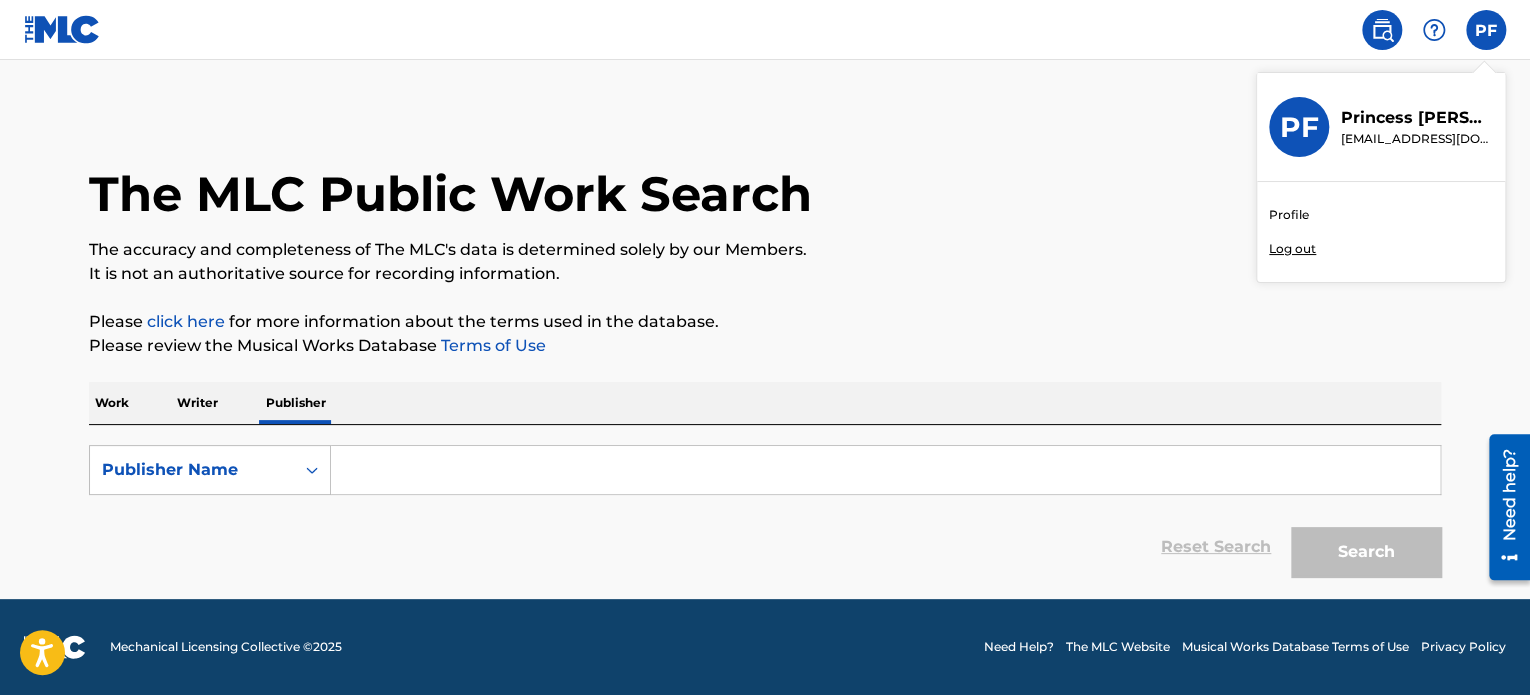 click on "Profile Log out" at bounding box center [1381, 232] 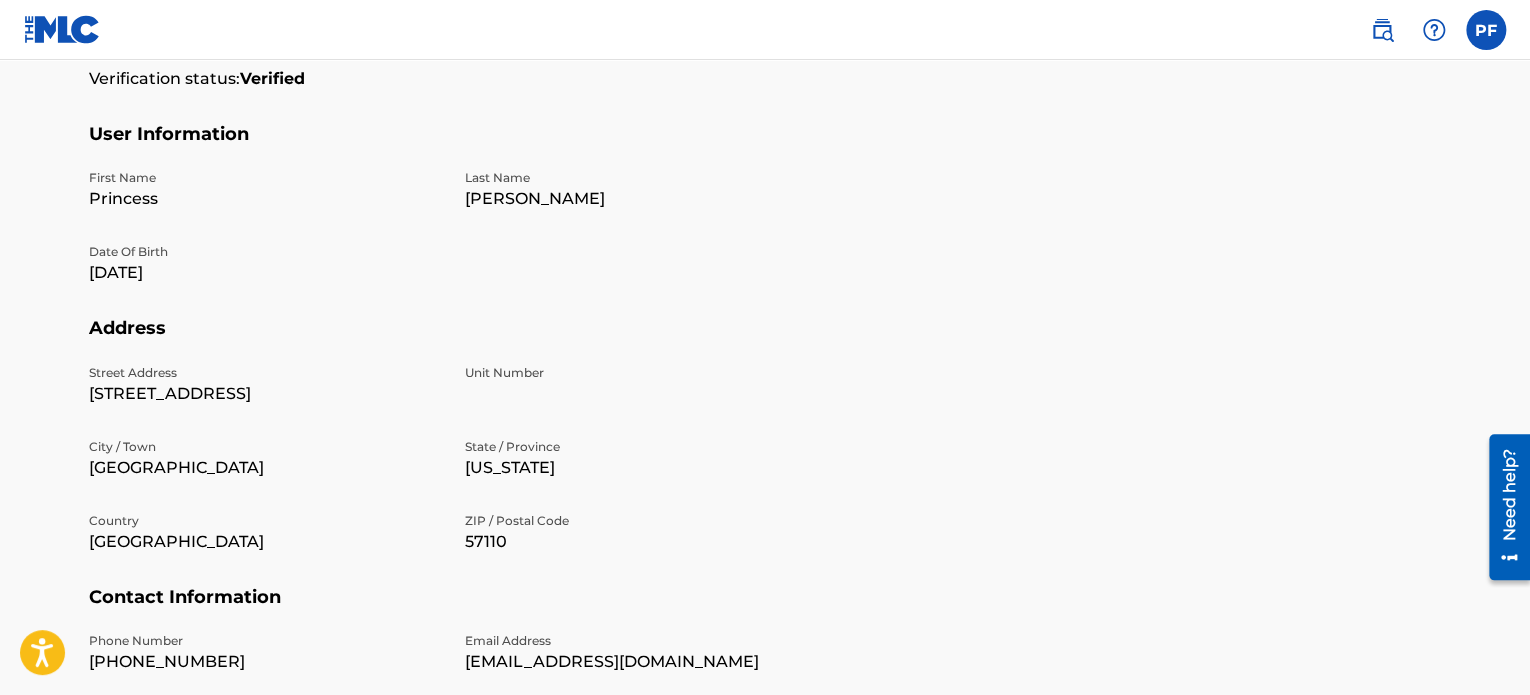 scroll, scrollTop: 0, scrollLeft: 0, axis: both 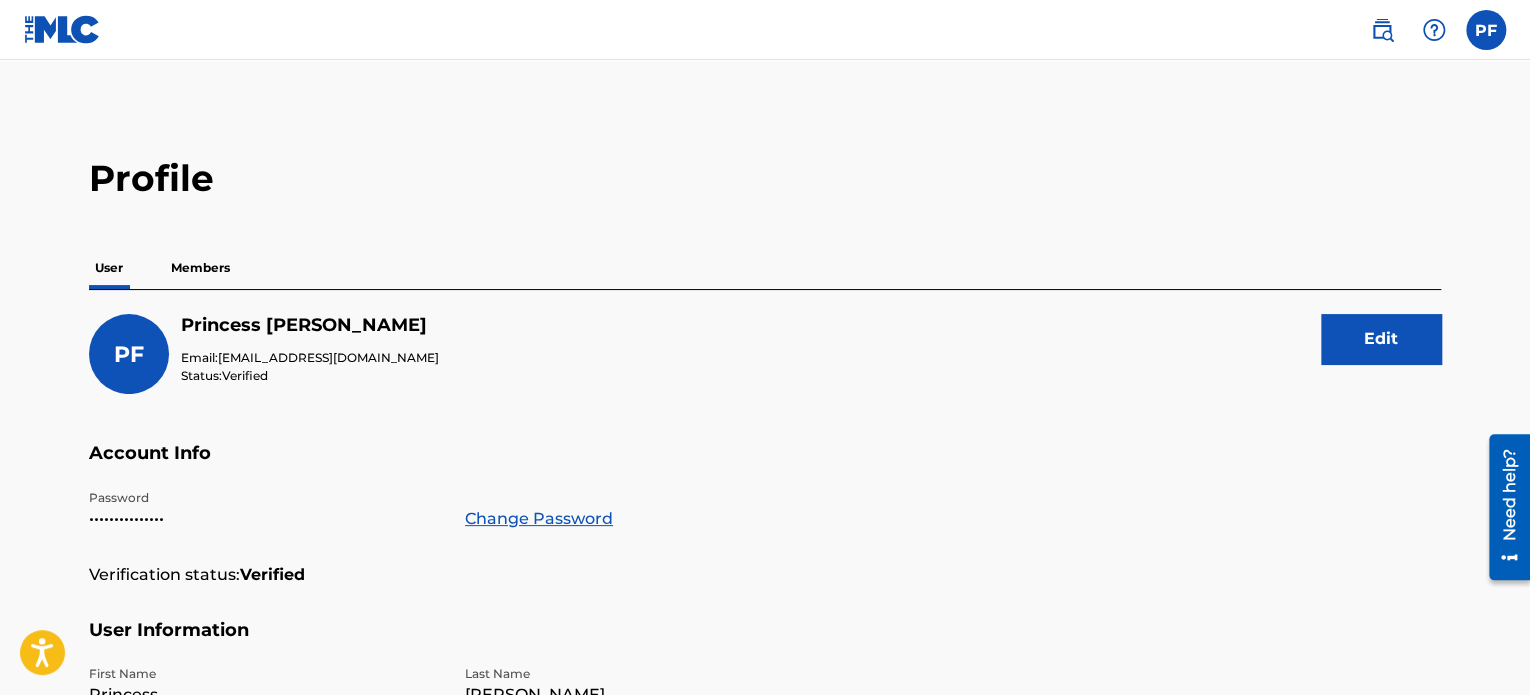 click on "Members" at bounding box center [200, 268] 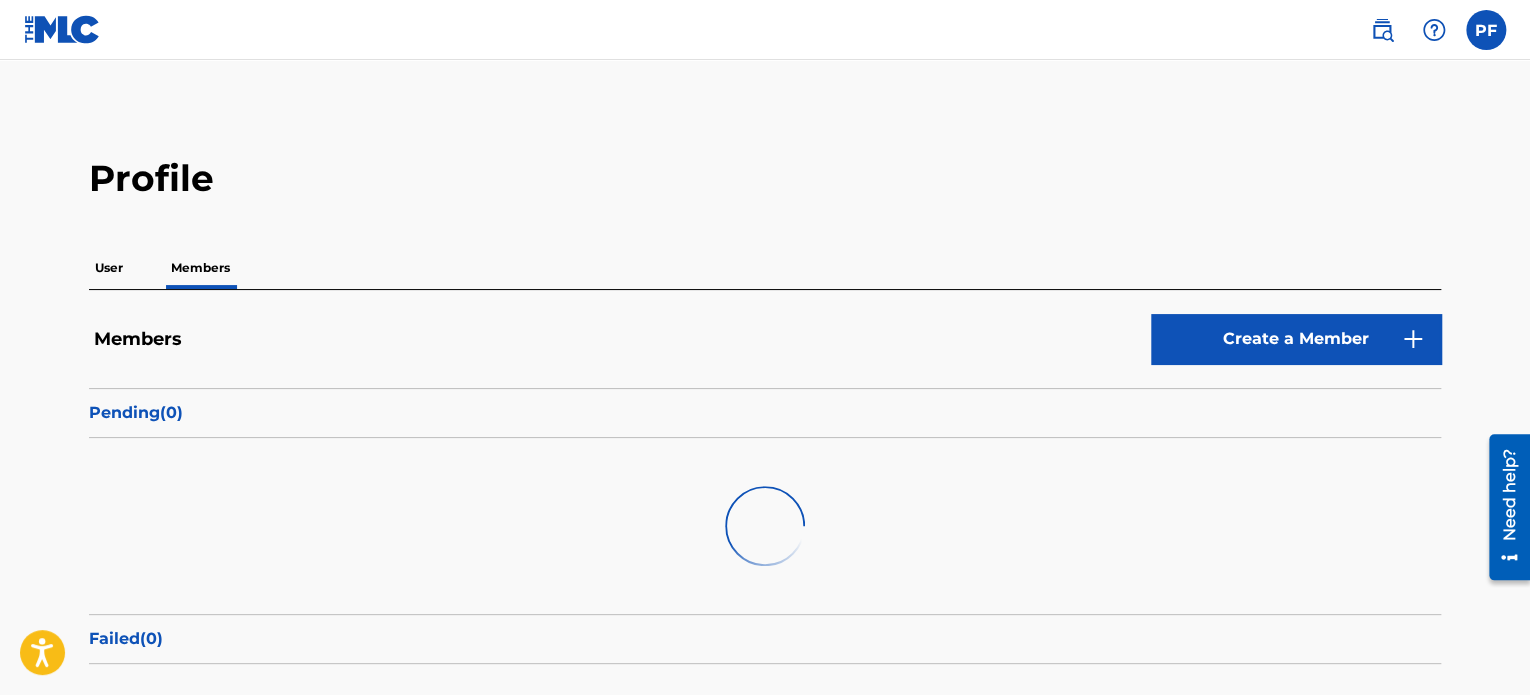 scroll, scrollTop: 0, scrollLeft: 0, axis: both 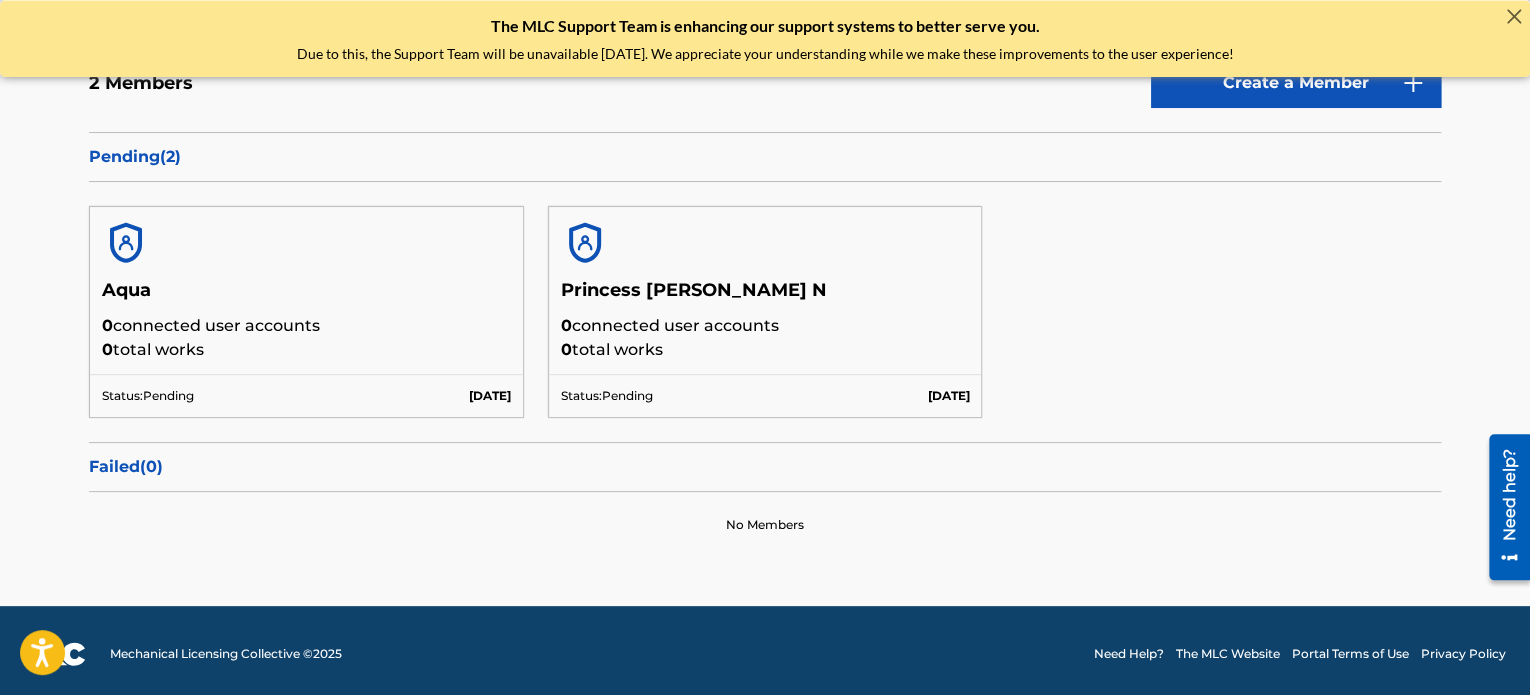 click on "Status:  Pending [DATE]" at bounding box center (765, 395) 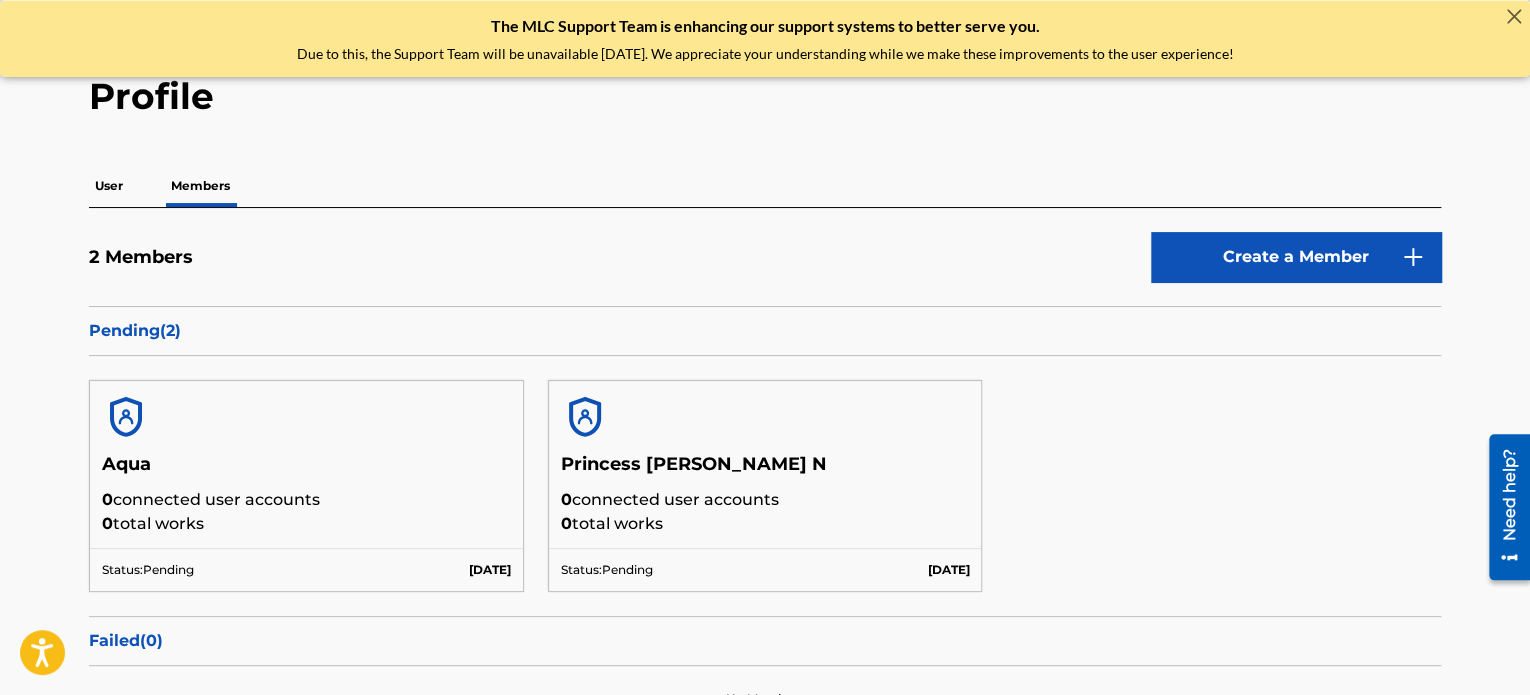 scroll, scrollTop: 0, scrollLeft: 0, axis: both 